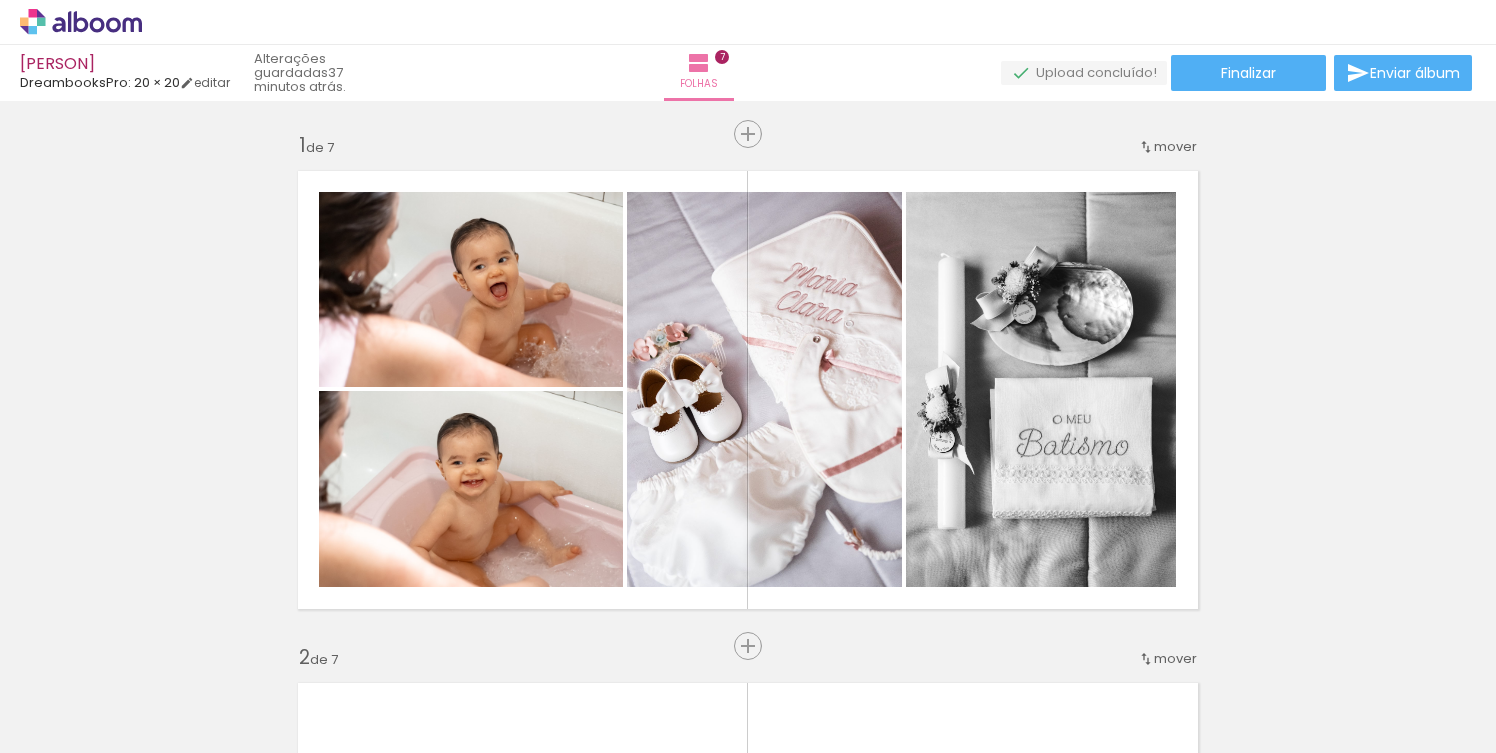 scroll, scrollTop: 0, scrollLeft: 0, axis: both 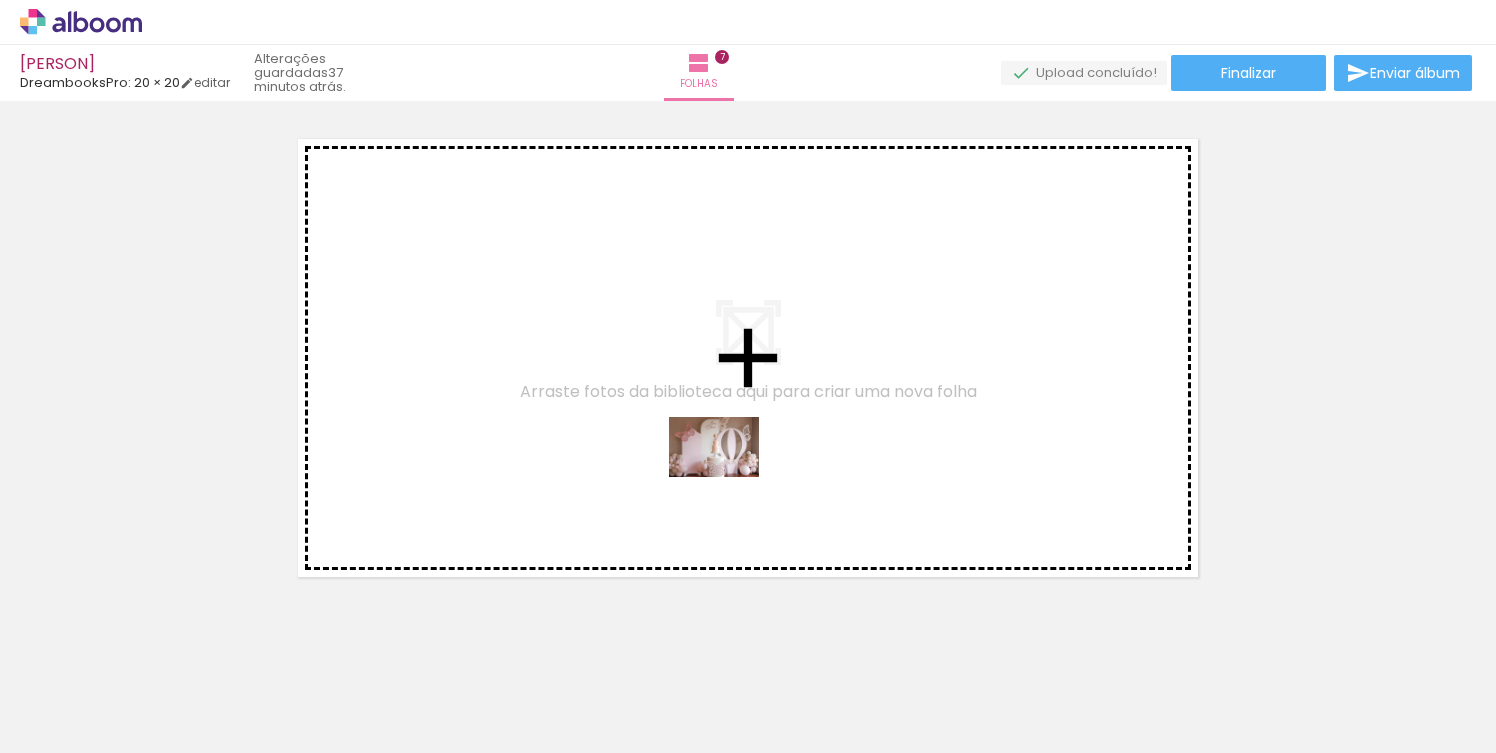 drag, startPoint x: 732, startPoint y: 679, endPoint x: 729, endPoint y: 477, distance: 202.02228 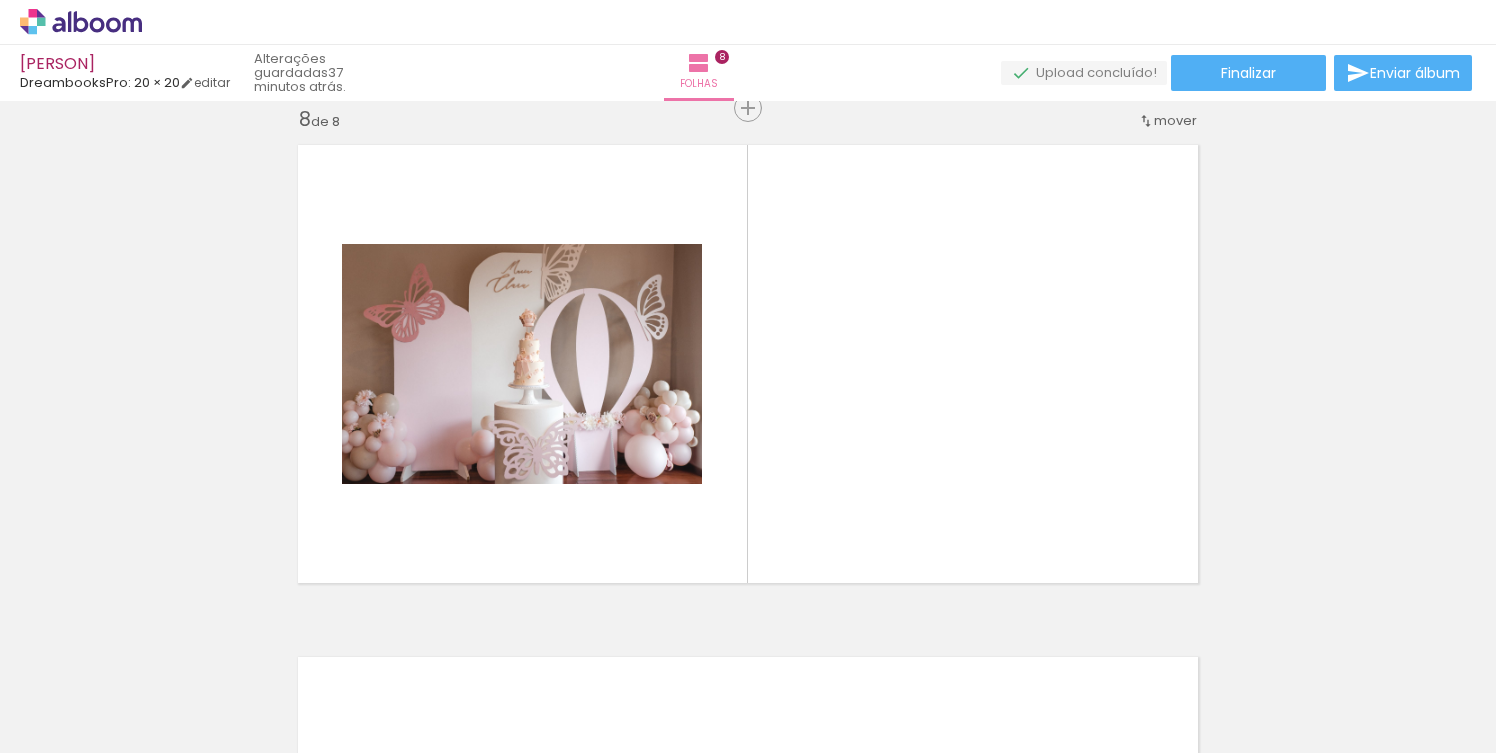 scroll, scrollTop: 3609, scrollLeft: 0, axis: vertical 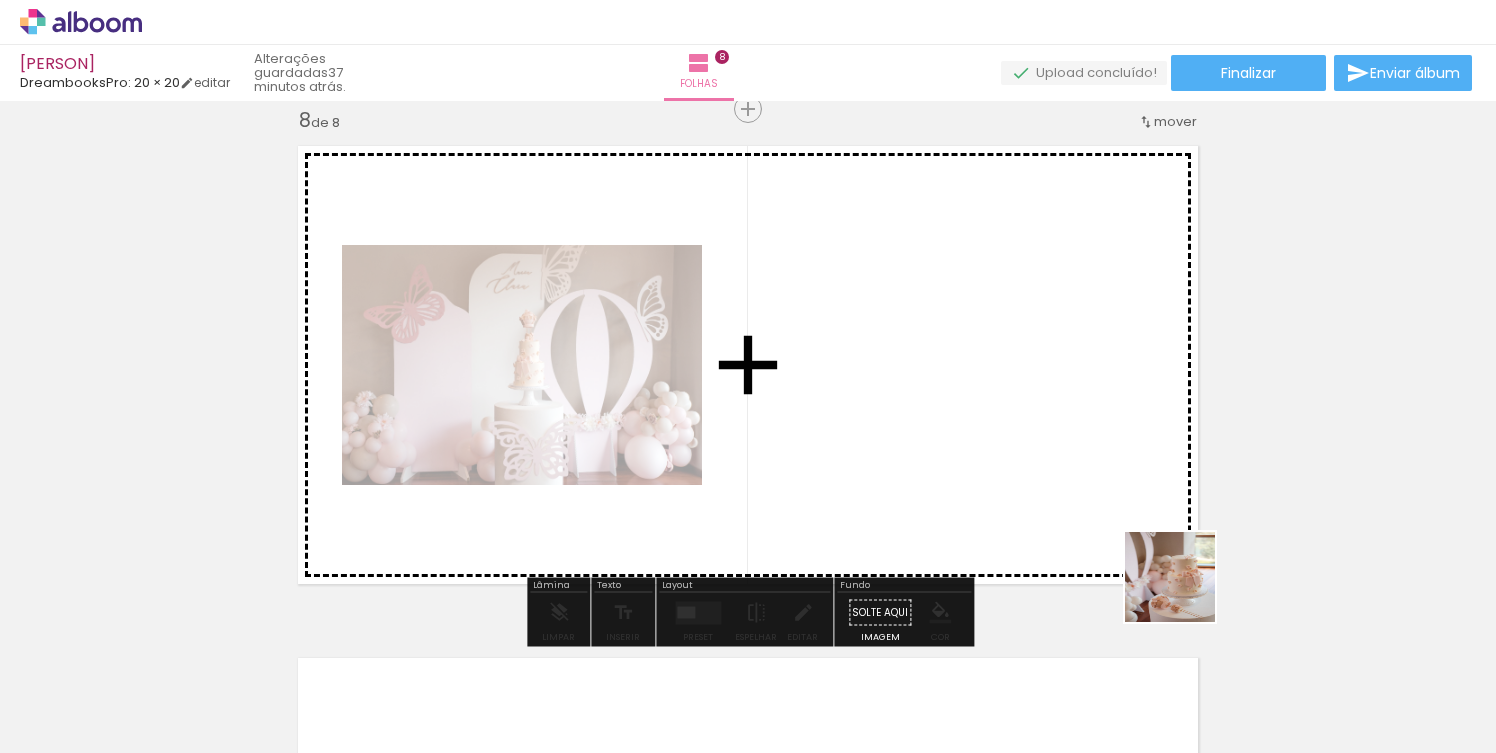 drag, startPoint x: 1453, startPoint y: 697, endPoint x: 817, endPoint y: 425, distance: 691.7225 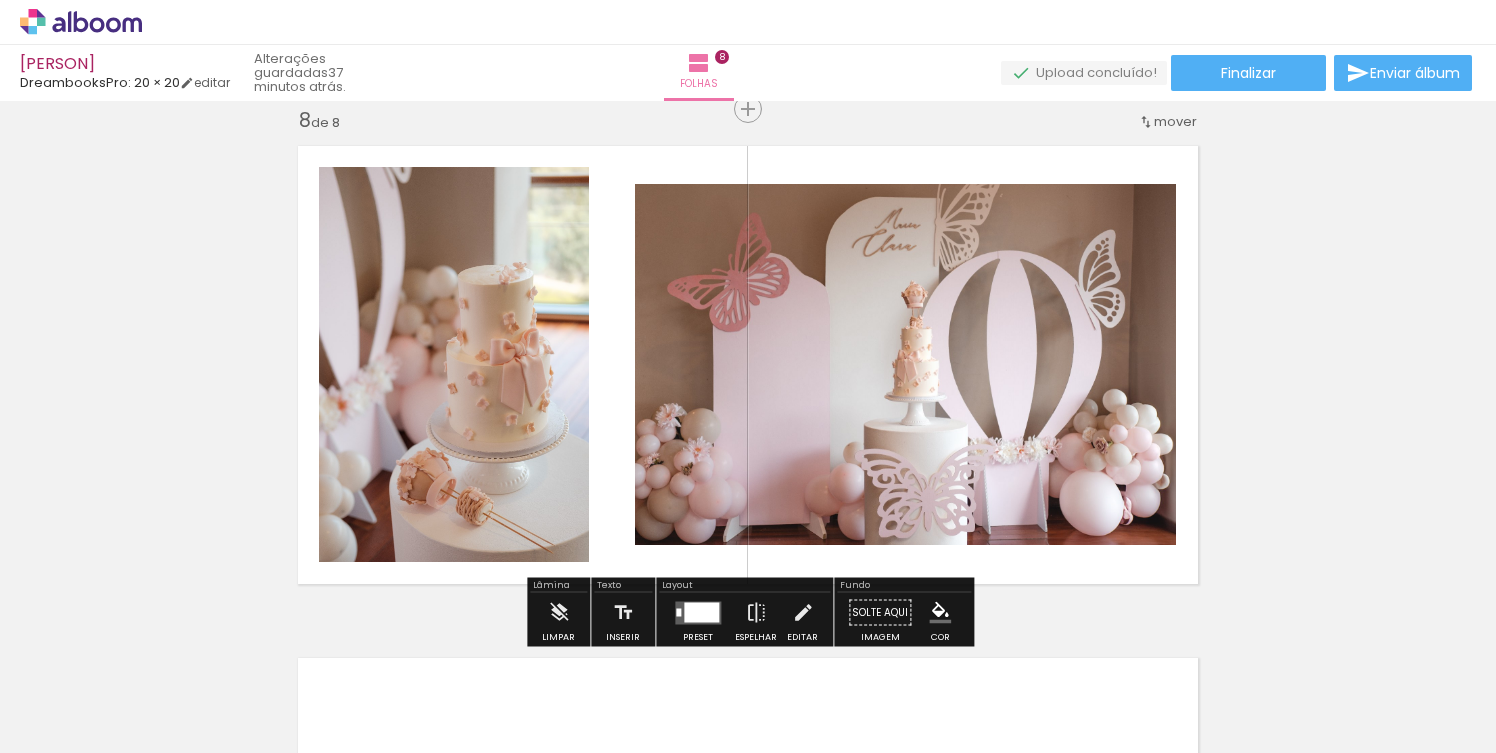 scroll, scrollTop: 0, scrollLeft: 3744, axis: horizontal 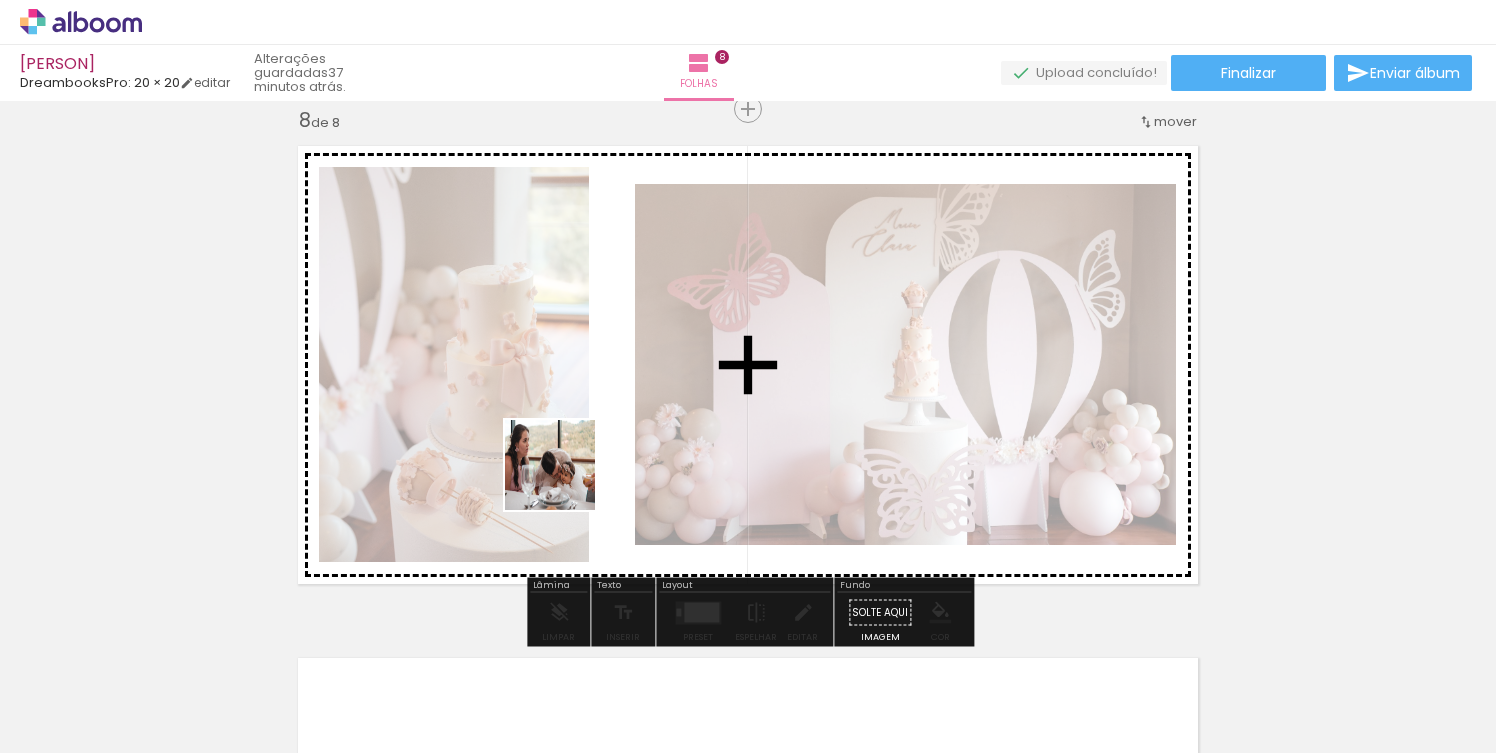 drag, startPoint x: 508, startPoint y: 697, endPoint x: 565, endPoint y: 480, distance: 224.36131 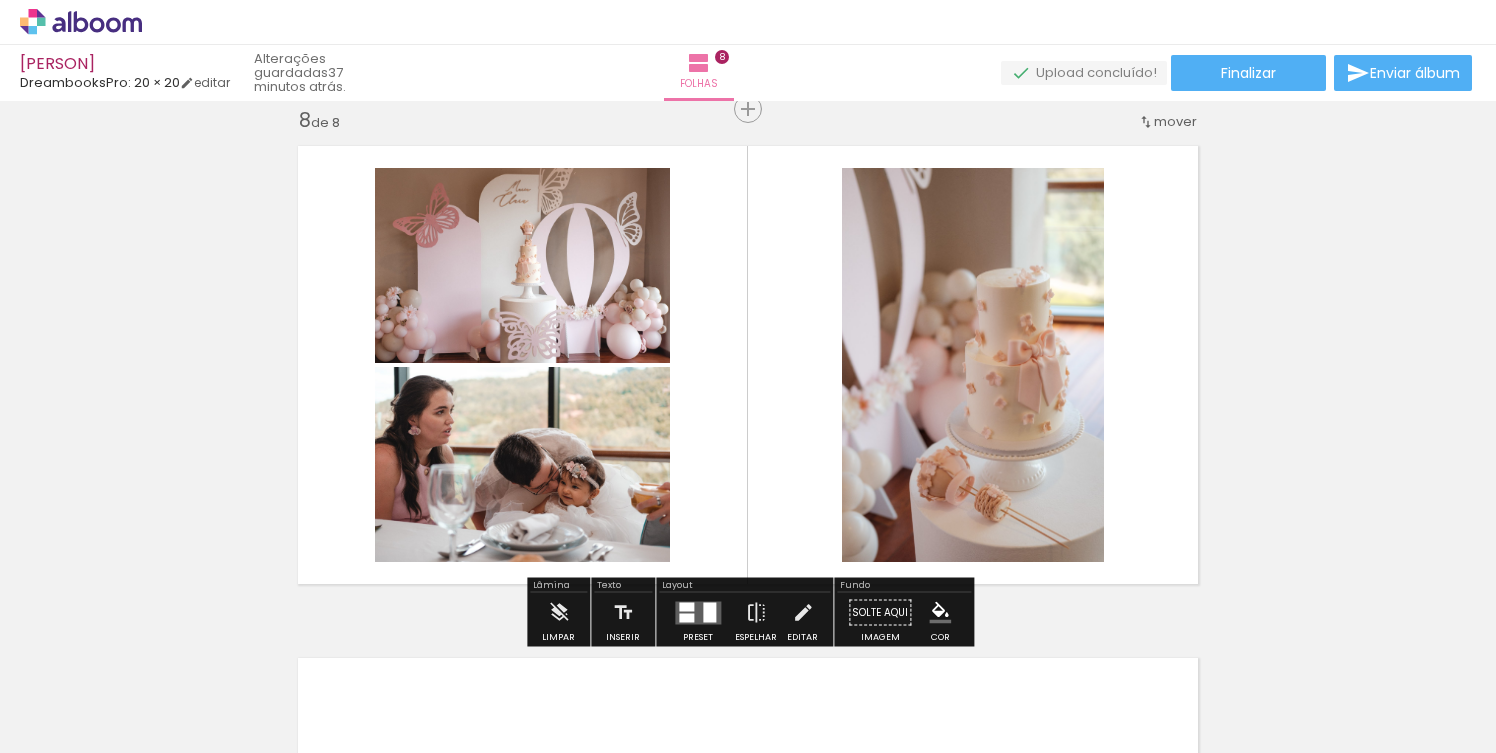 drag, startPoint x: 591, startPoint y: 686, endPoint x: 600, endPoint y: 539, distance: 147.27525 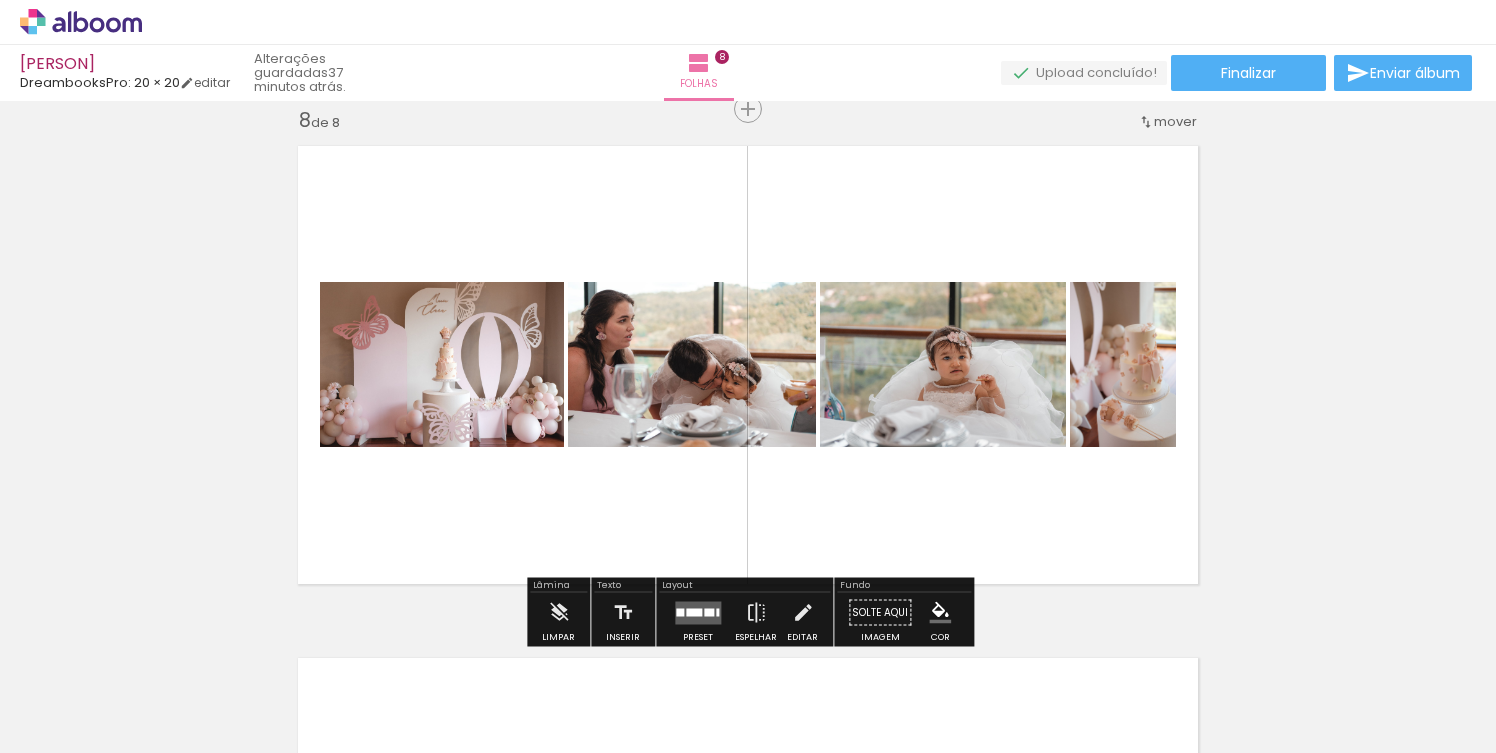 drag, startPoint x: 708, startPoint y: 682, endPoint x: 708, endPoint y: 549, distance: 133 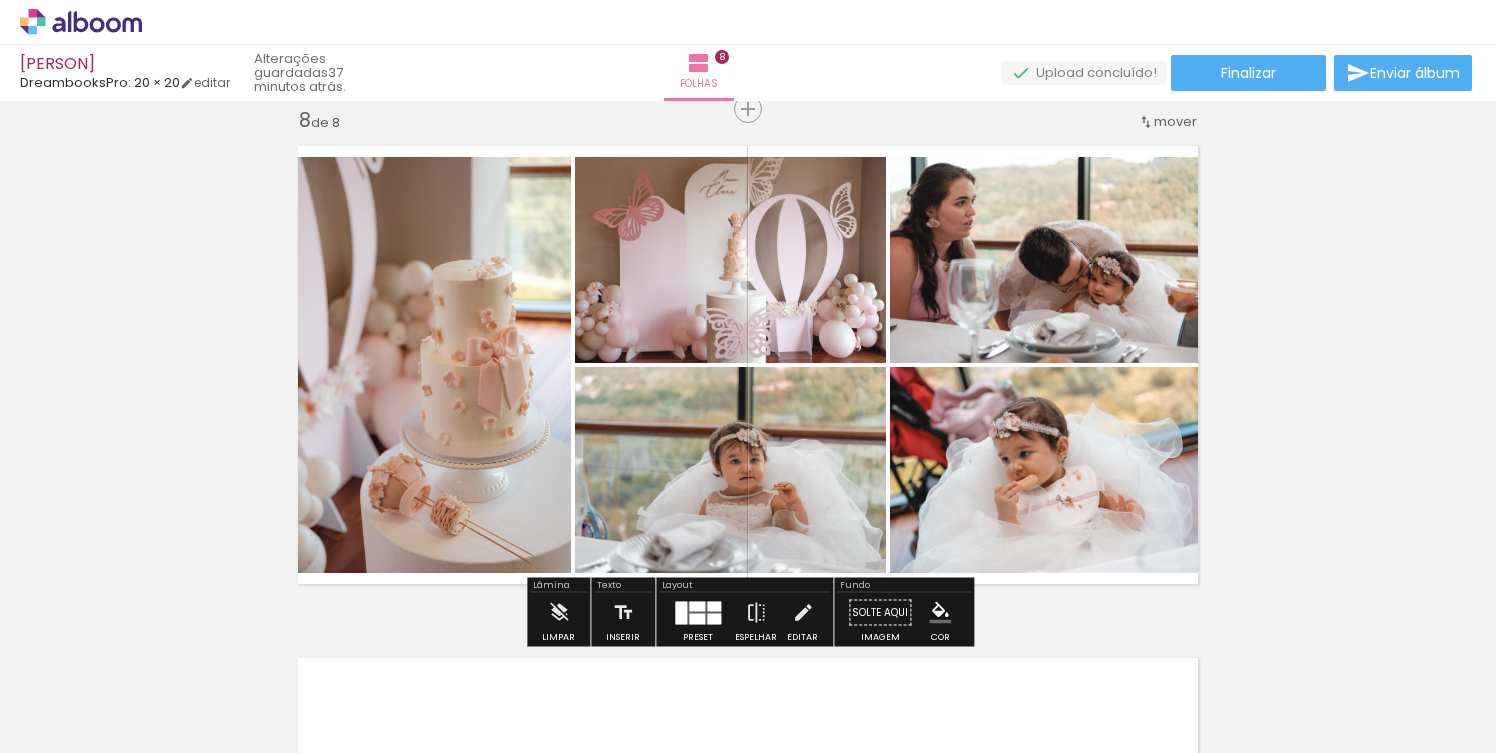 click at bounding box center [697, 606] 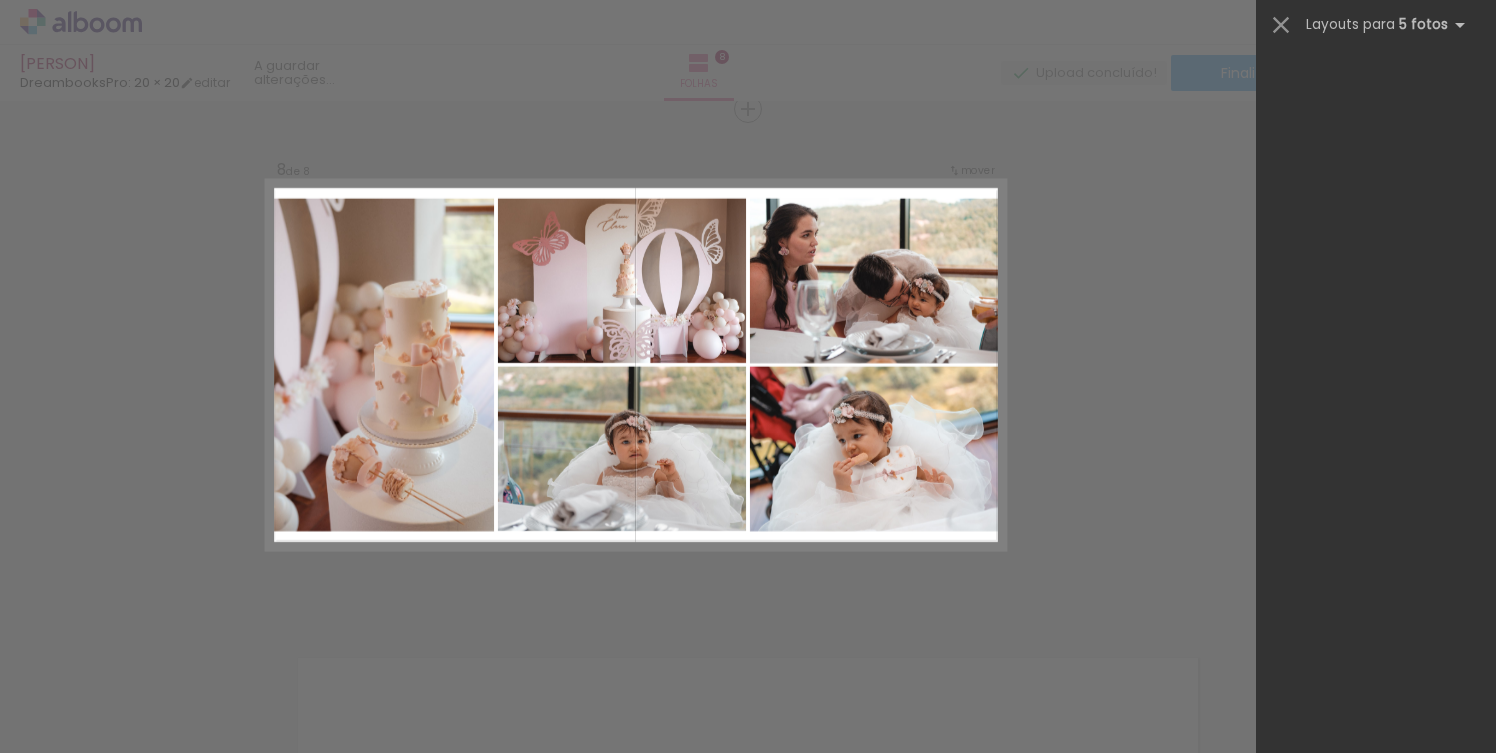 scroll, scrollTop: 0, scrollLeft: 0, axis: both 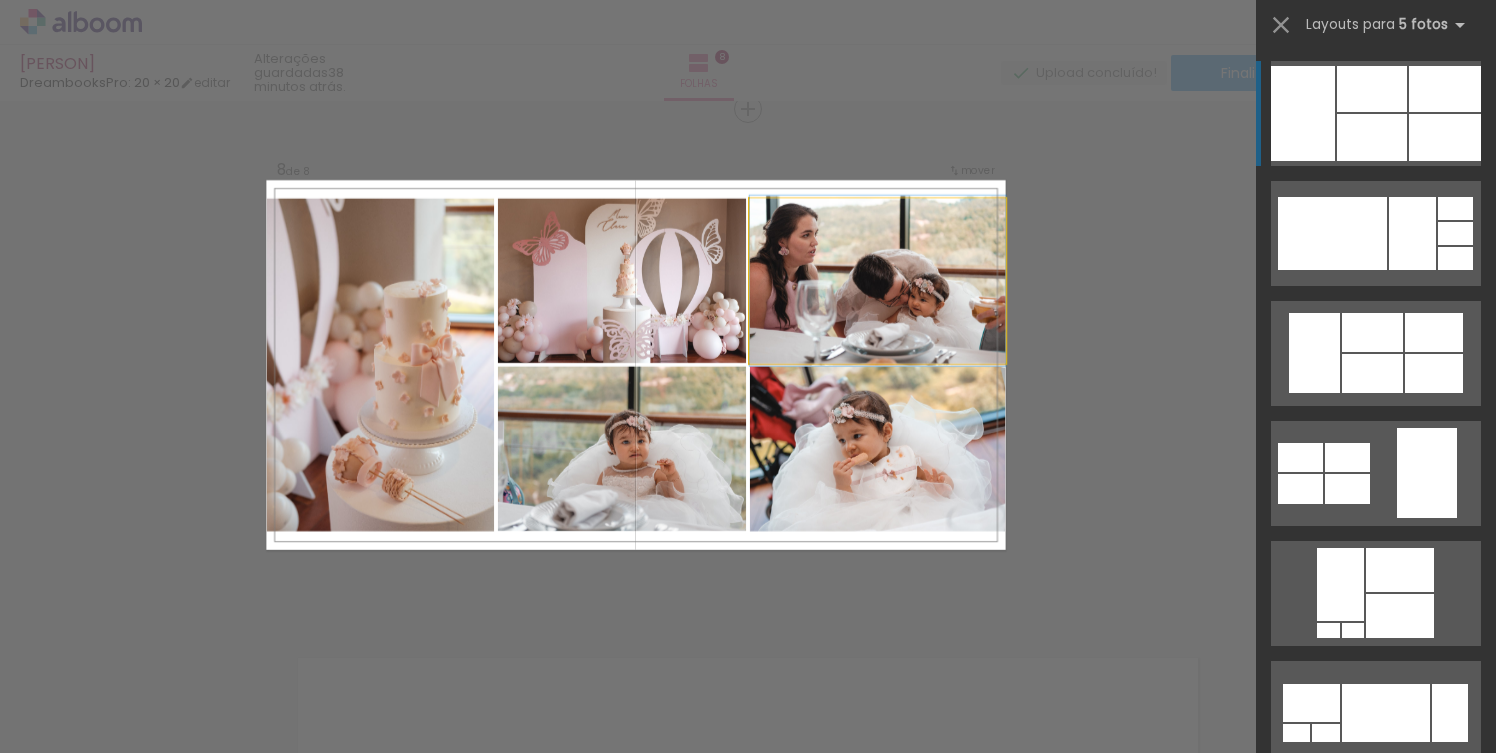 click 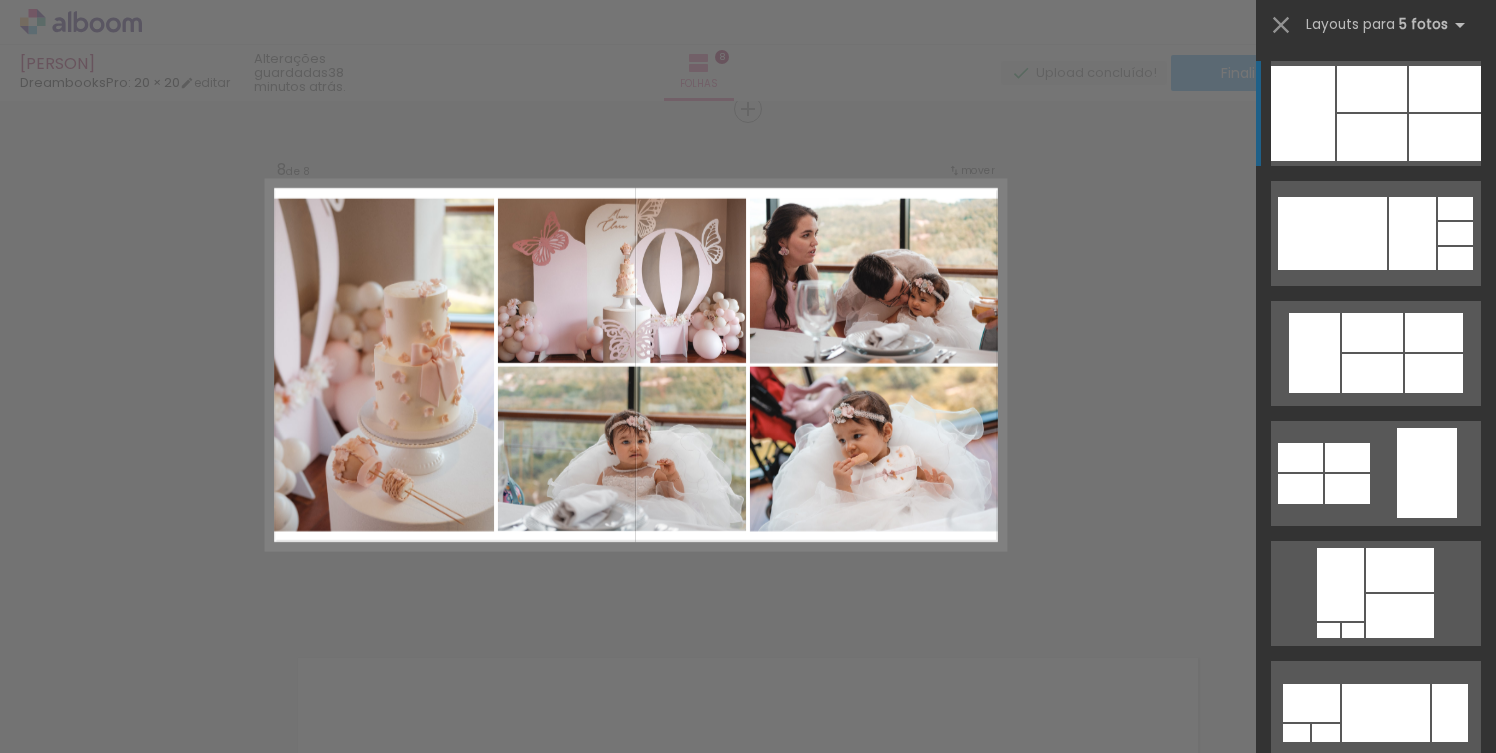 click on "Confirmar Cancelar" at bounding box center (748, -1180) 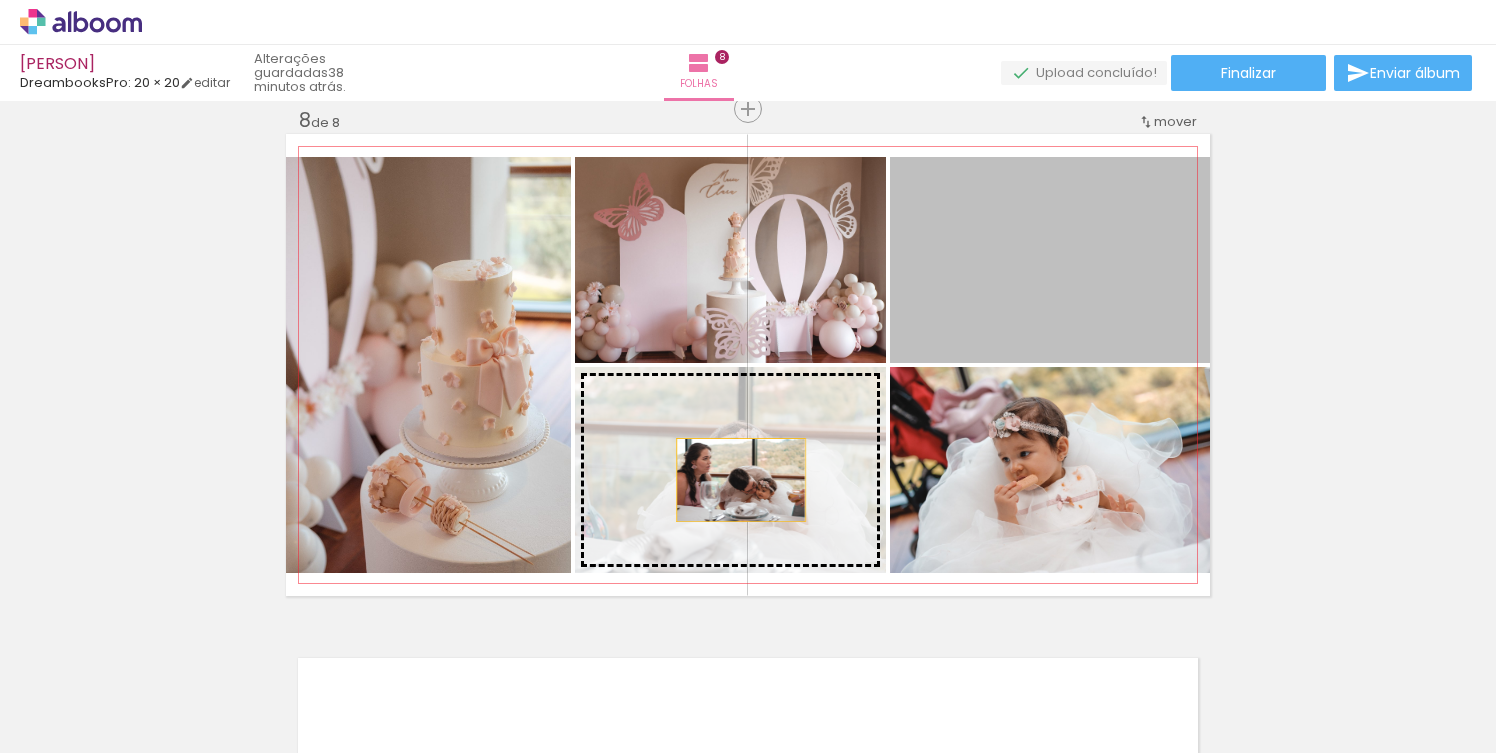 drag, startPoint x: 1032, startPoint y: 290, endPoint x: 741, endPoint y: 480, distance: 347.5356 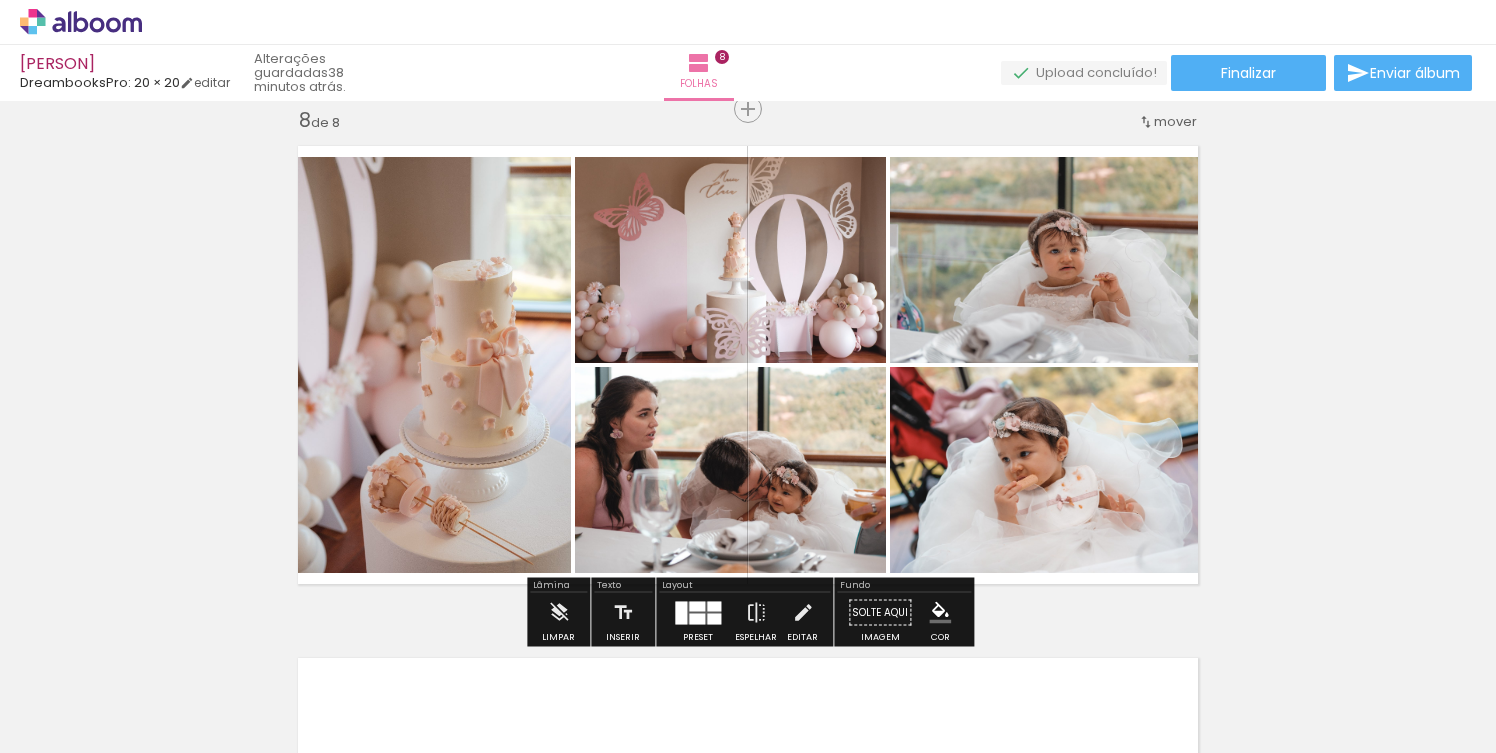 click at bounding box center (697, 606) 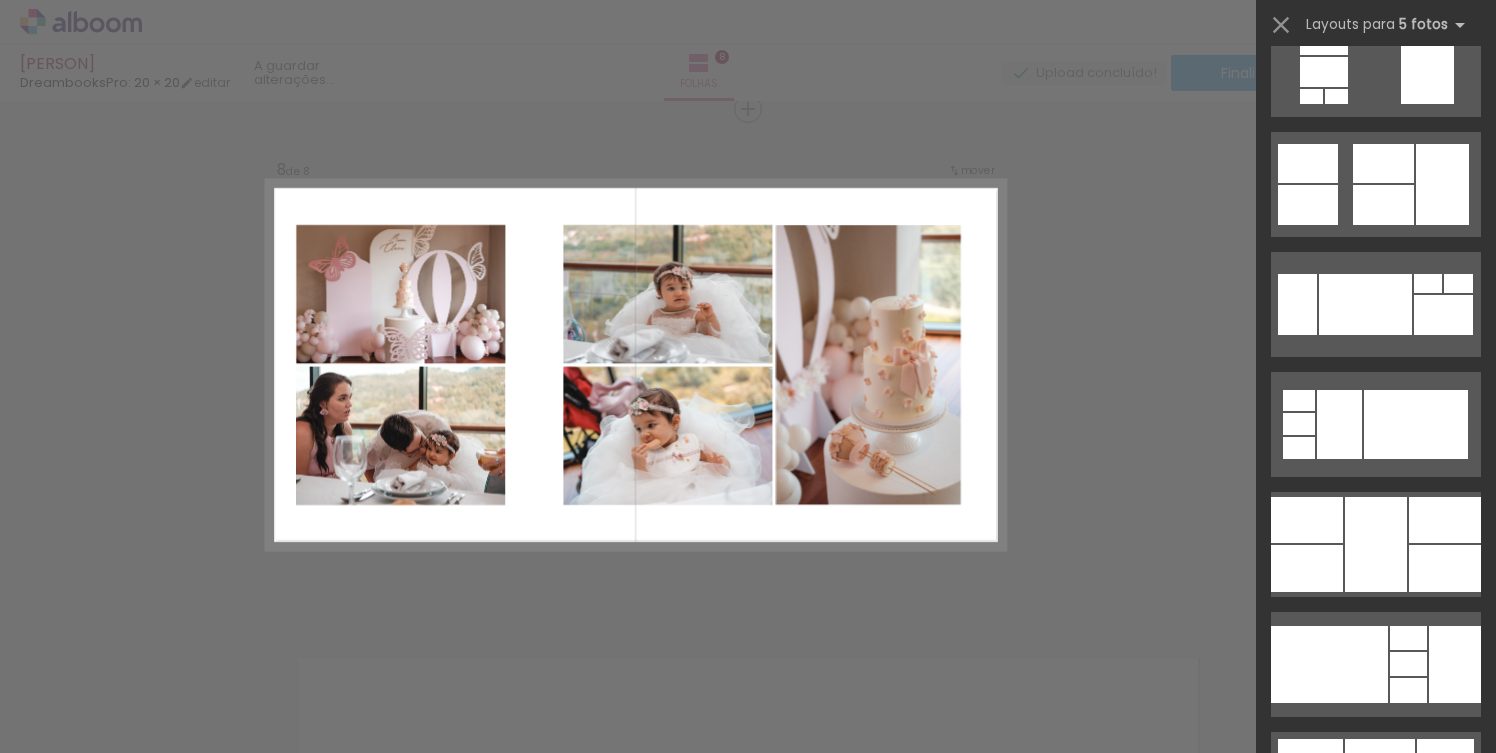 scroll, scrollTop: 1131, scrollLeft: 0, axis: vertical 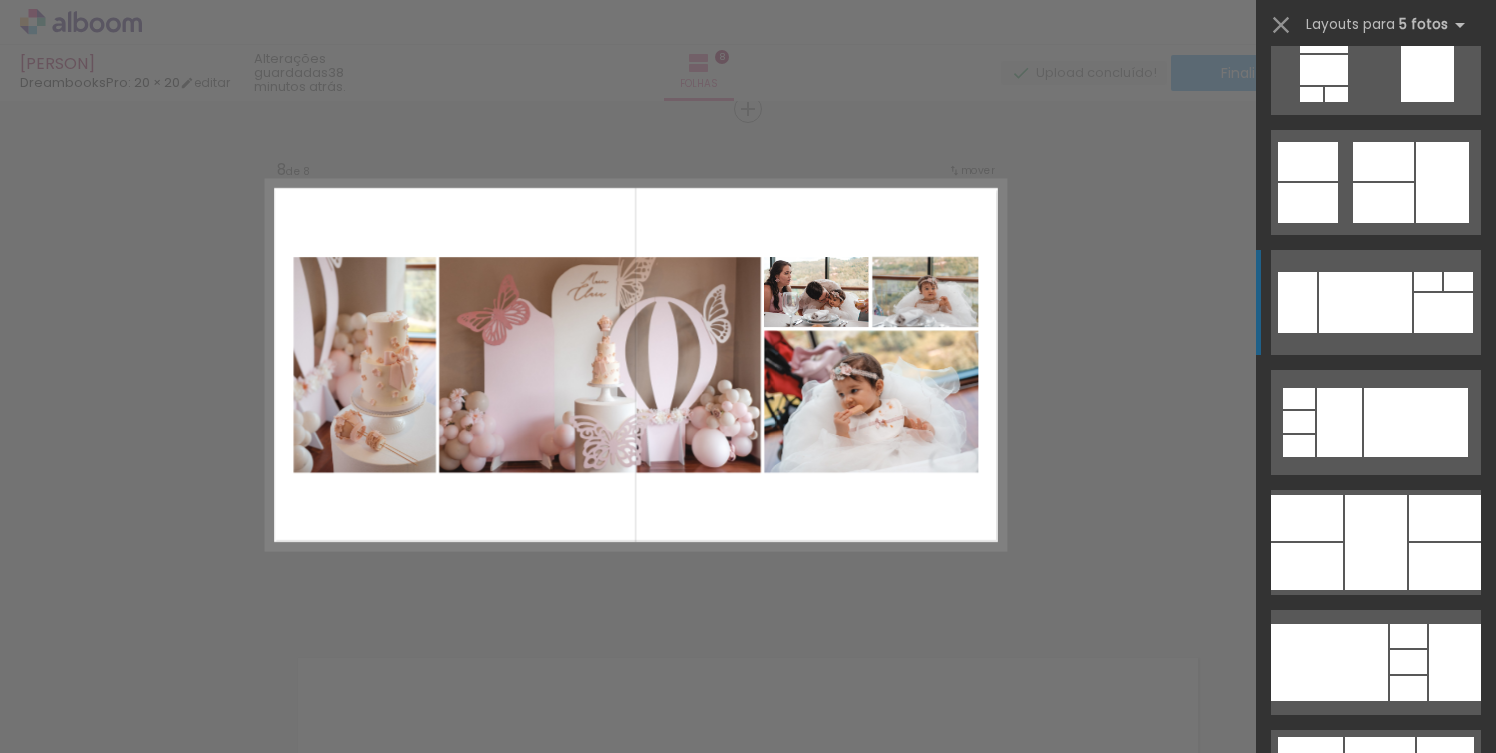 click at bounding box center [1380, 759] 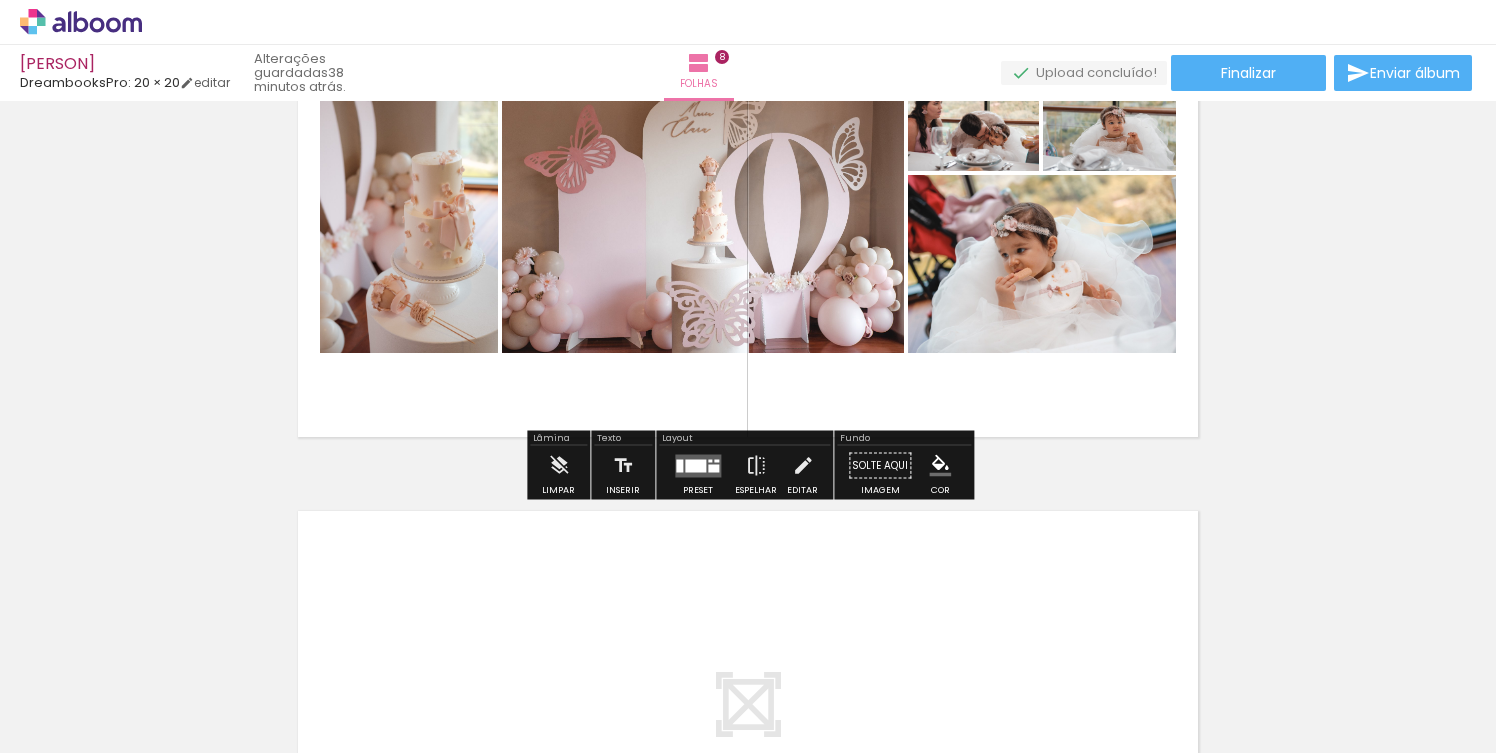scroll, scrollTop: 3760, scrollLeft: 0, axis: vertical 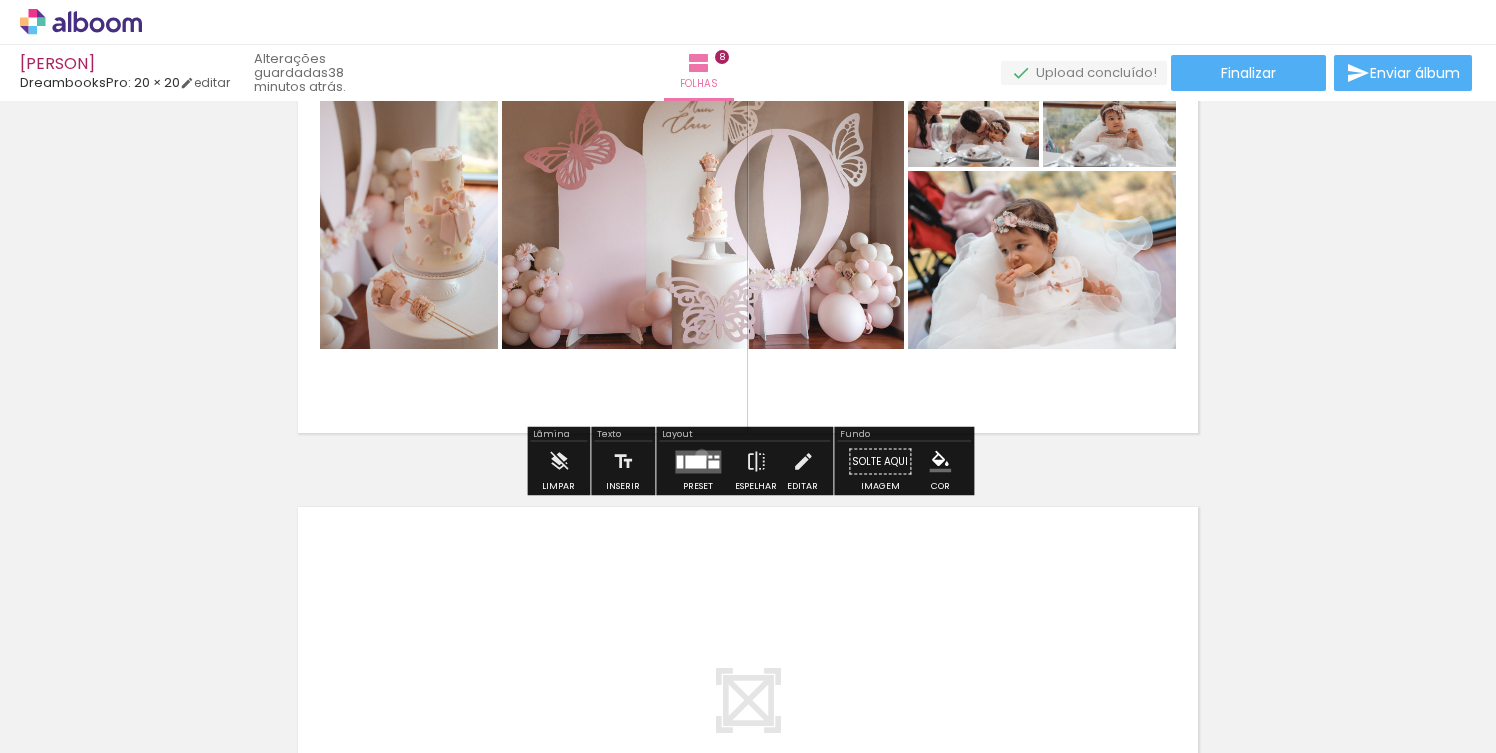 click at bounding box center (695, 461) 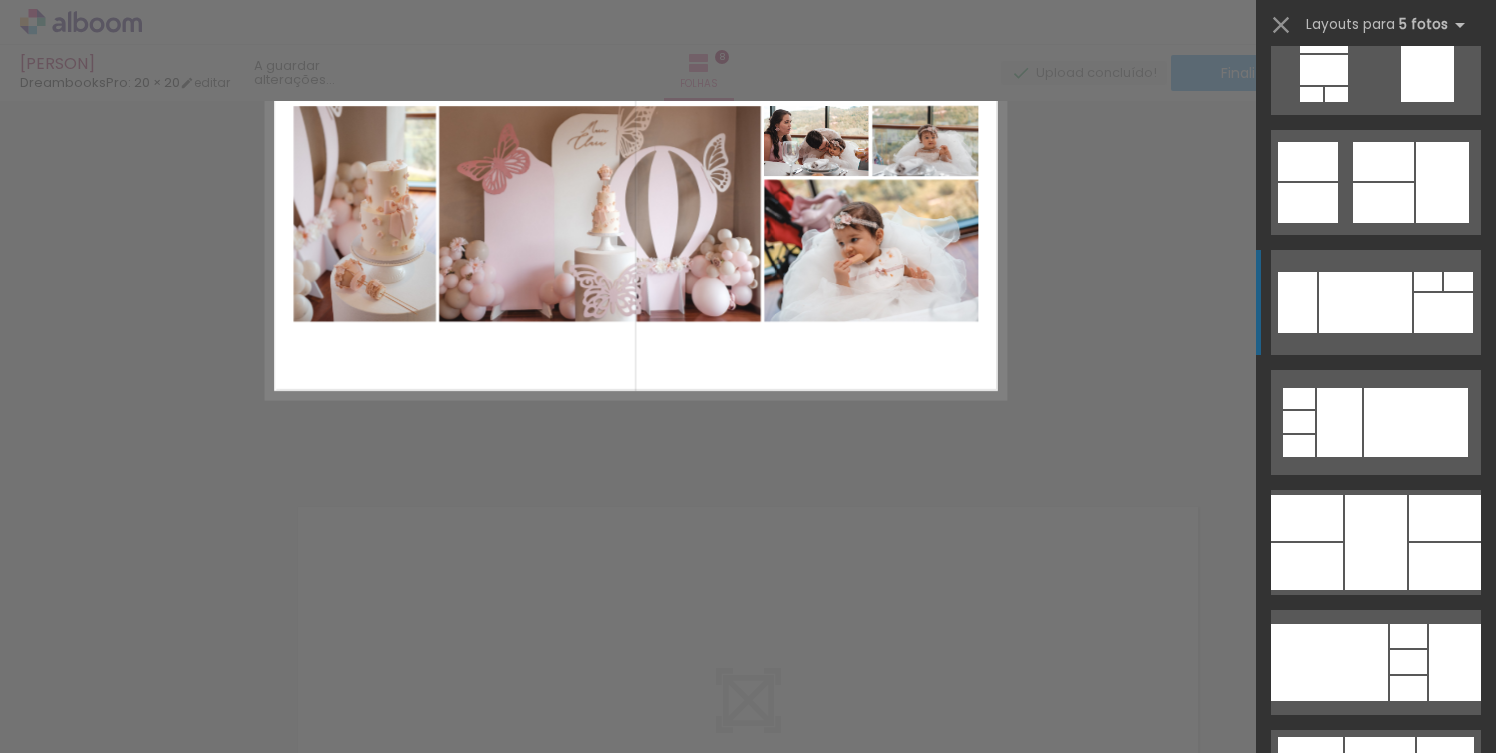 scroll, scrollTop: 1320, scrollLeft: 0, axis: vertical 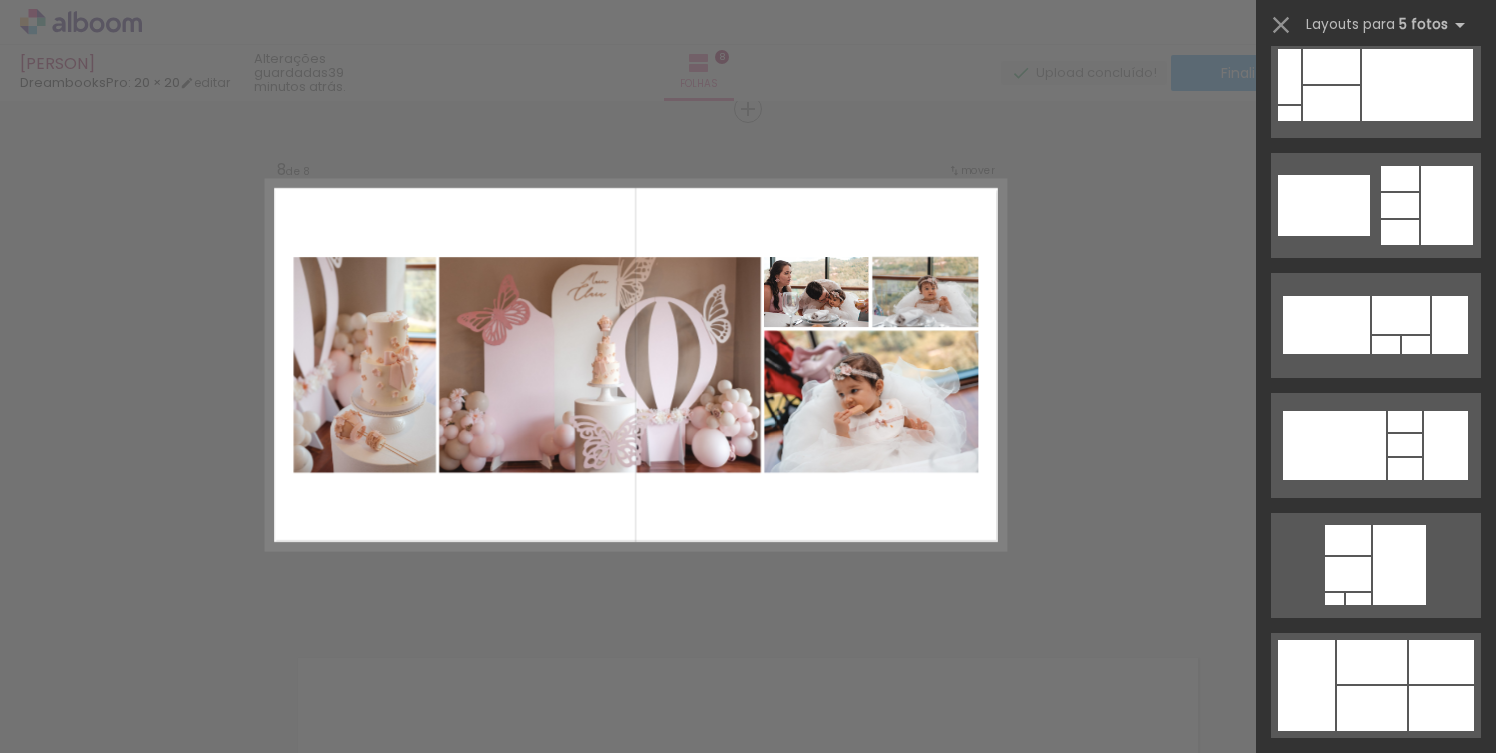 click on "Confirmar Cancelar" at bounding box center (748, -1180) 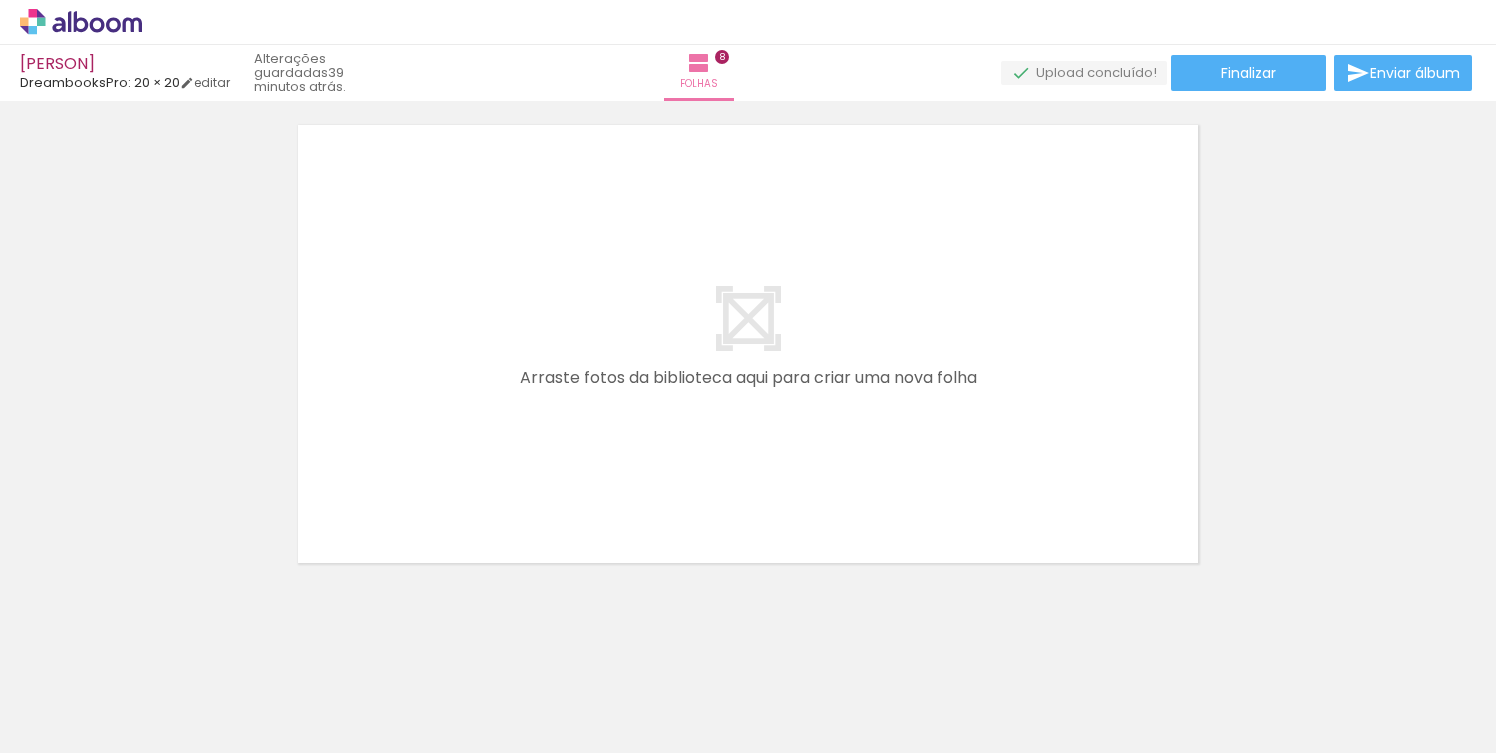 scroll, scrollTop: 4147, scrollLeft: 0, axis: vertical 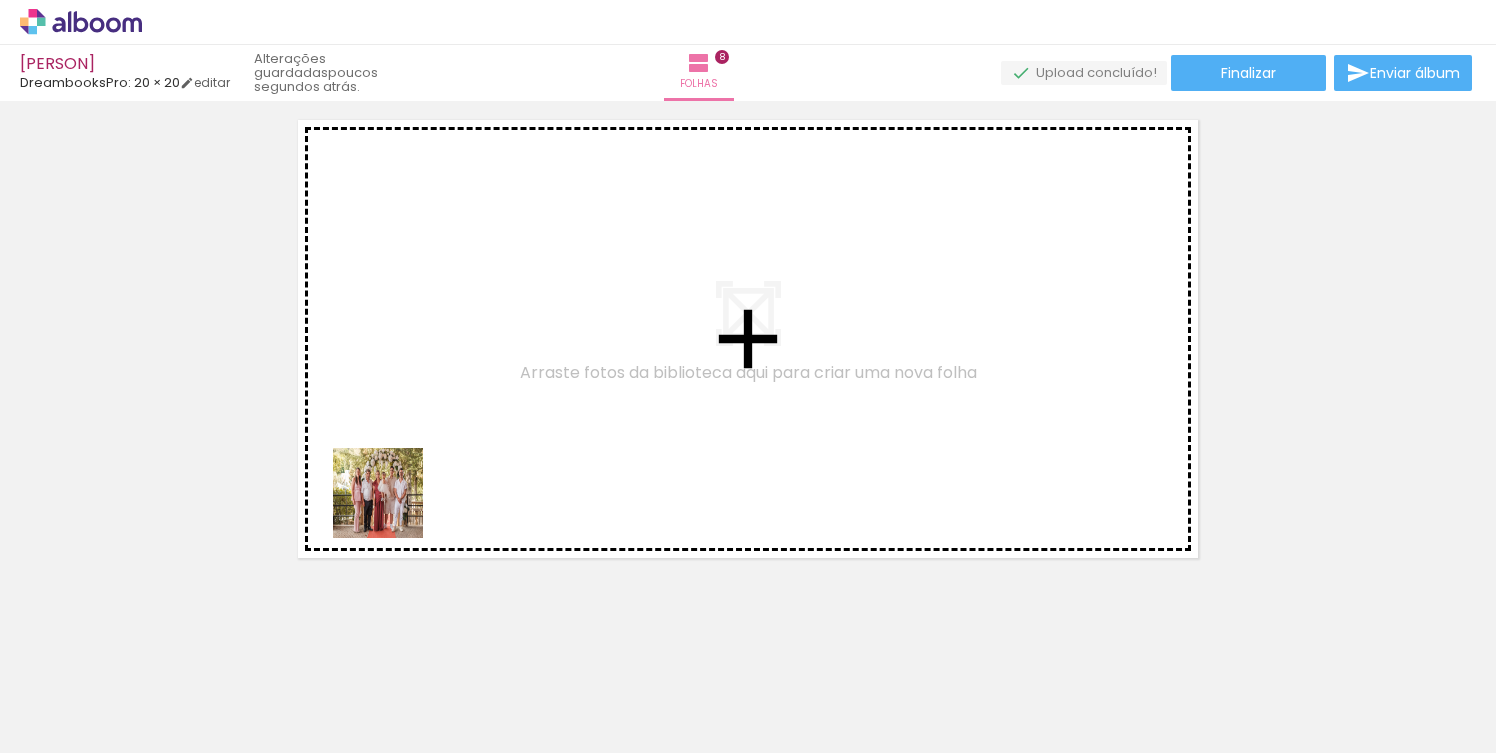 drag, startPoint x: 326, startPoint y: 682, endPoint x: 428, endPoint y: 440, distance: 262.61758 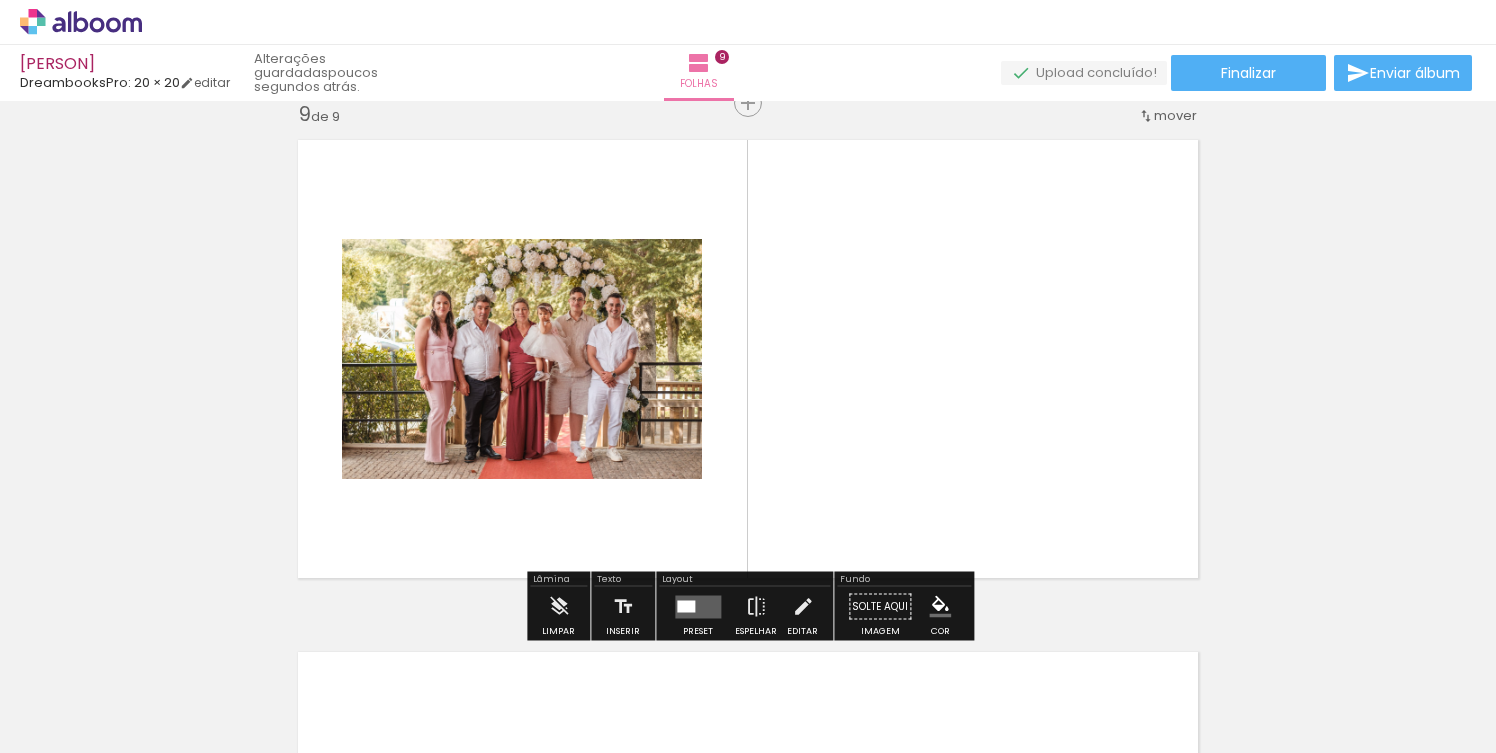 scroll, scrollTop: 4121, scrollLeft: 0, axis: vertical 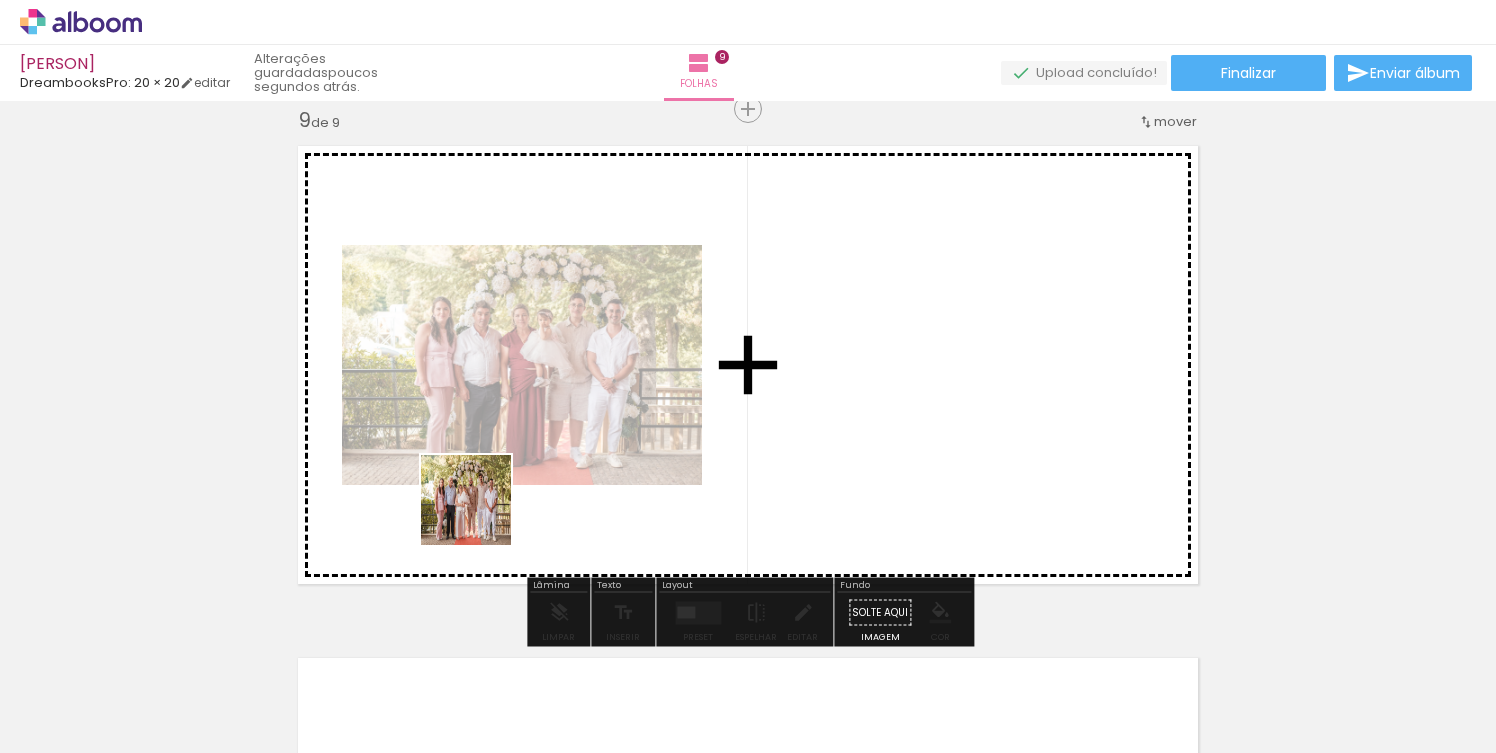 drag, startPoint x: 437, startPoint y: 685, endPoint x: 488, endPoint y: 502, distance: 189.97368 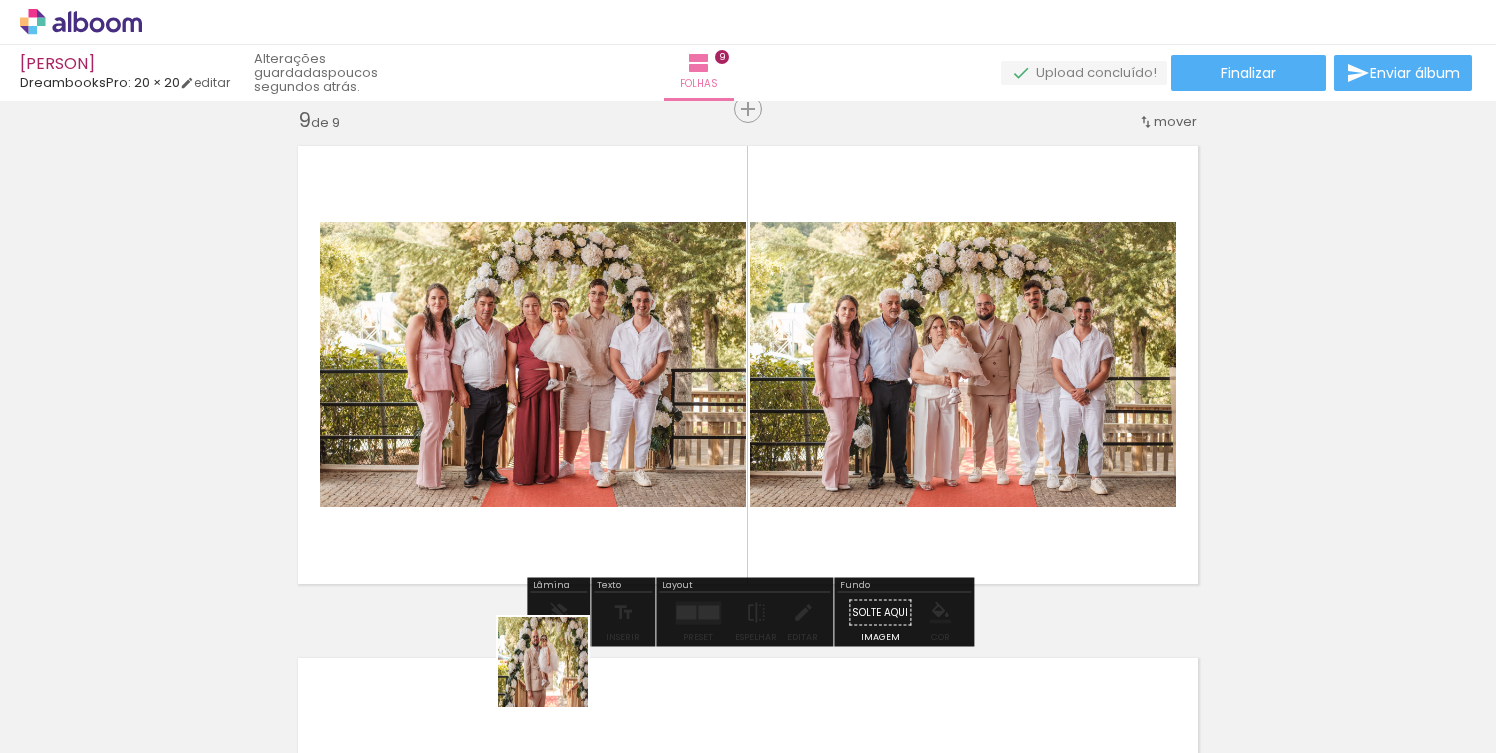 drag, startPoint x: 558, startPoint y: 686, endPoint x: 576, endPoint y: 486, distance: 200.80836 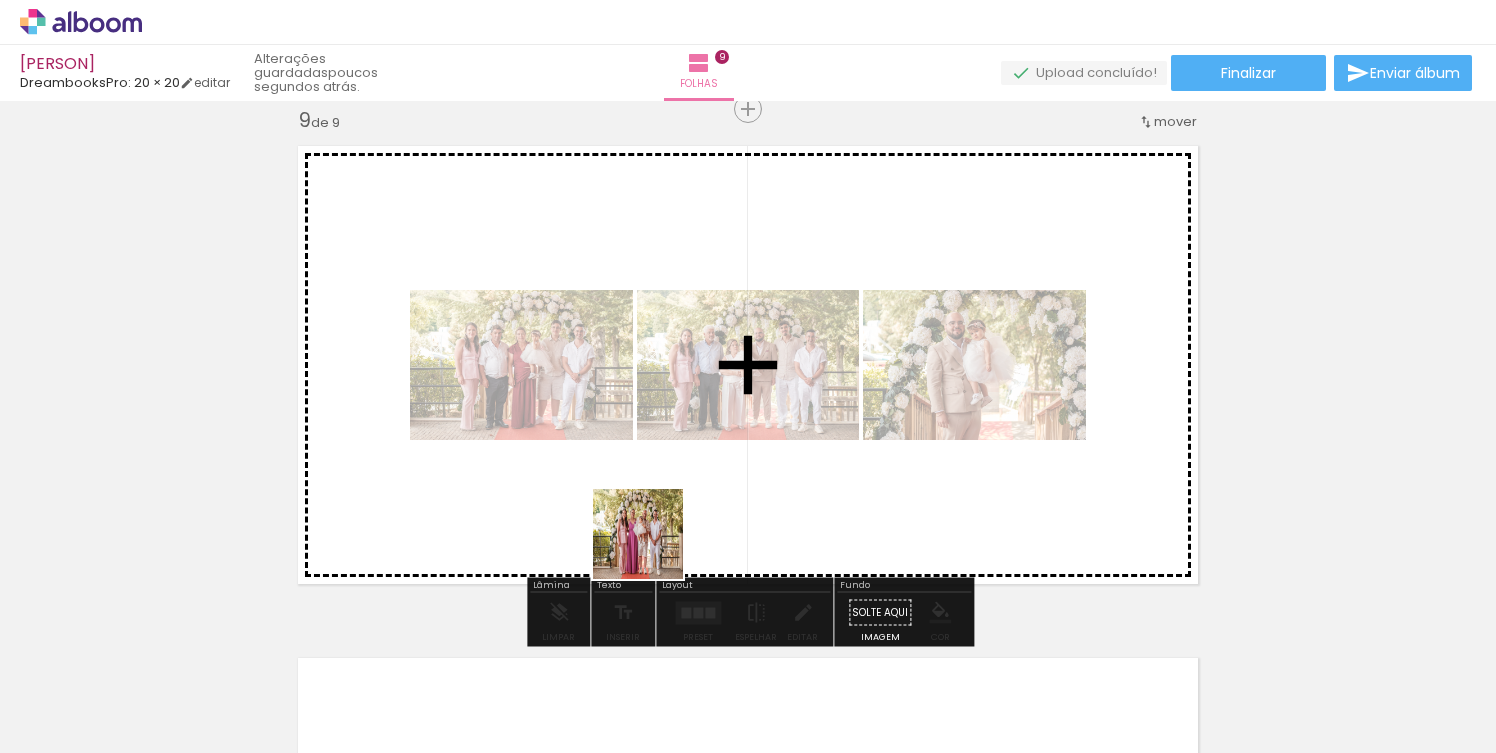 drag, startPoint x: 652, startPoint y: 700, endPoint x: 658, endPoint y: 489, distance: 211.0853 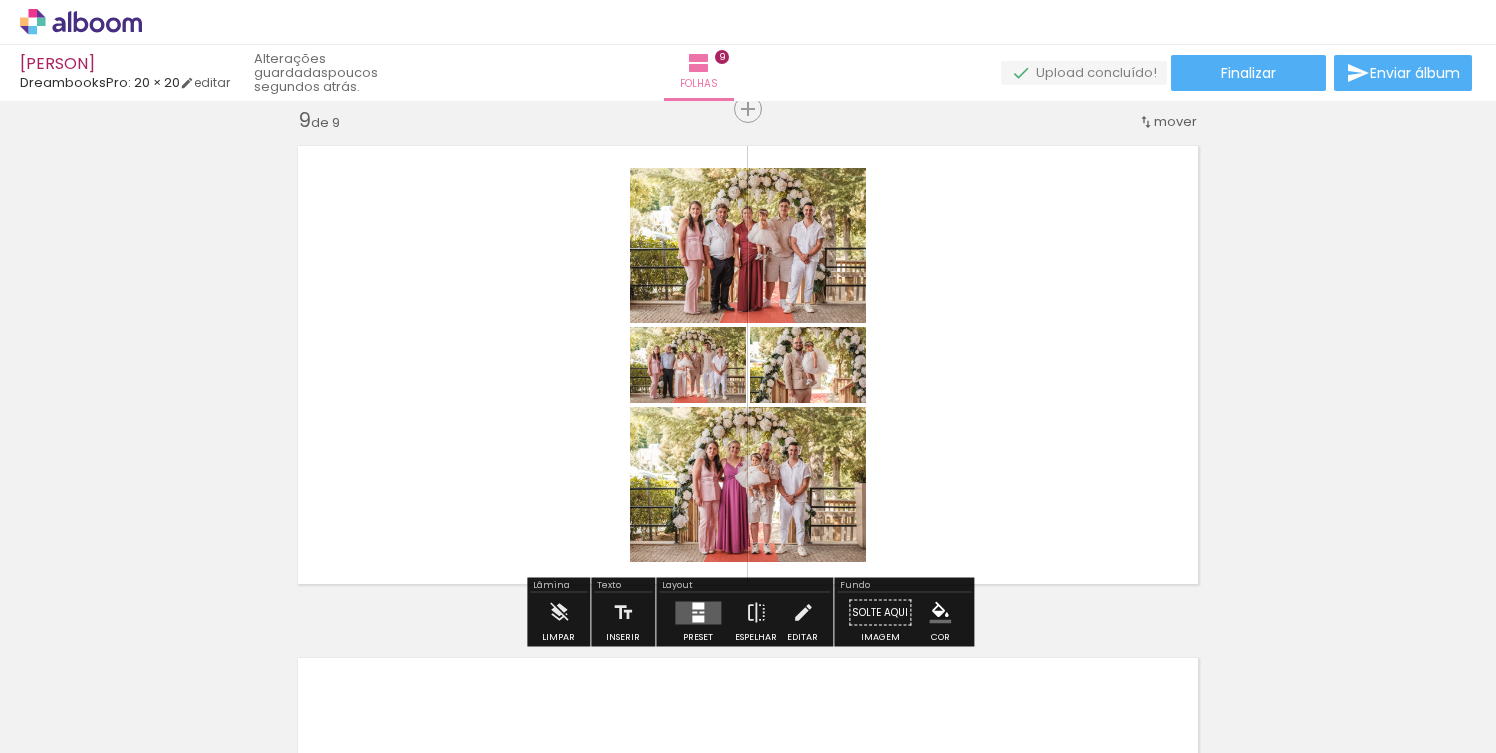 click at bounding box center (698, 612) 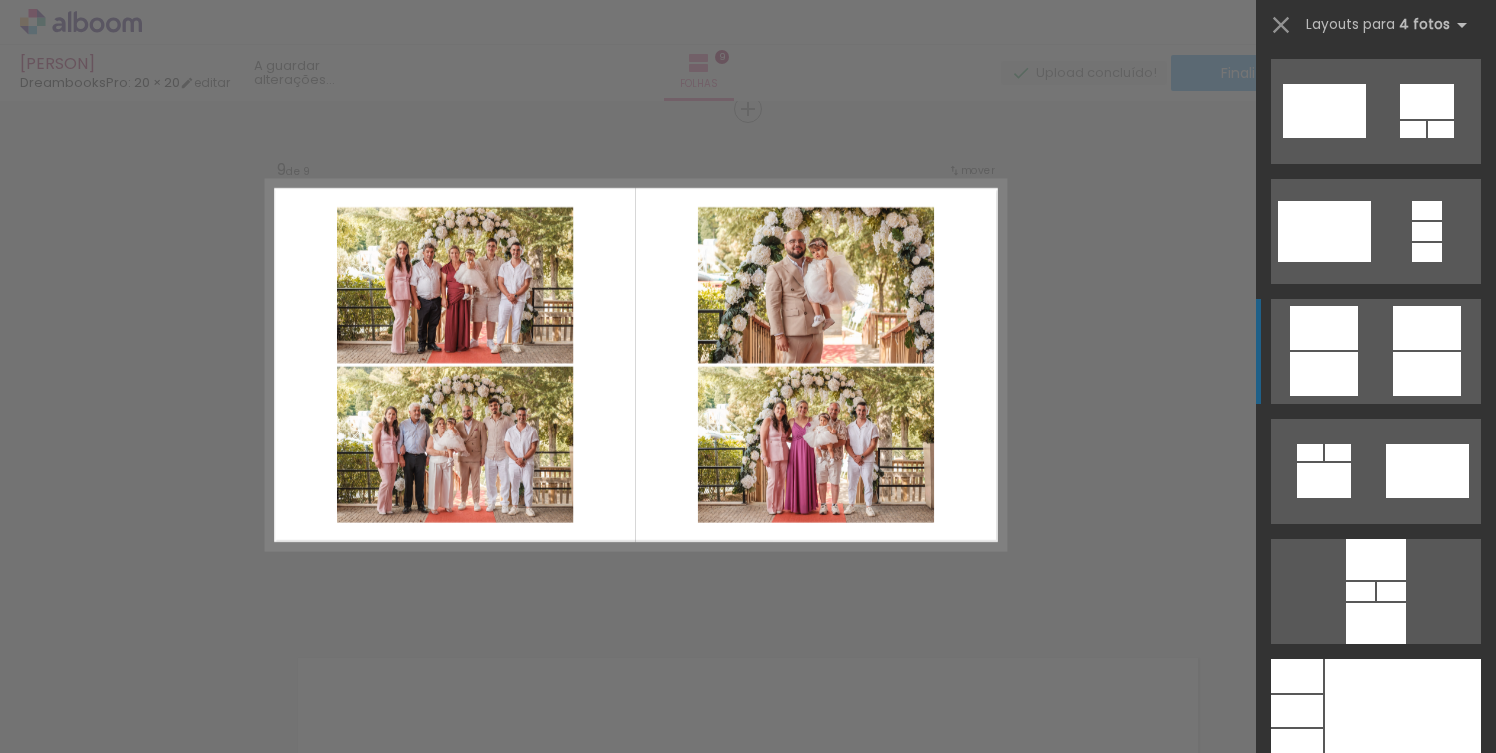 scroll, scrollTop: 5885, scrollLeft: 0, axis: vertical 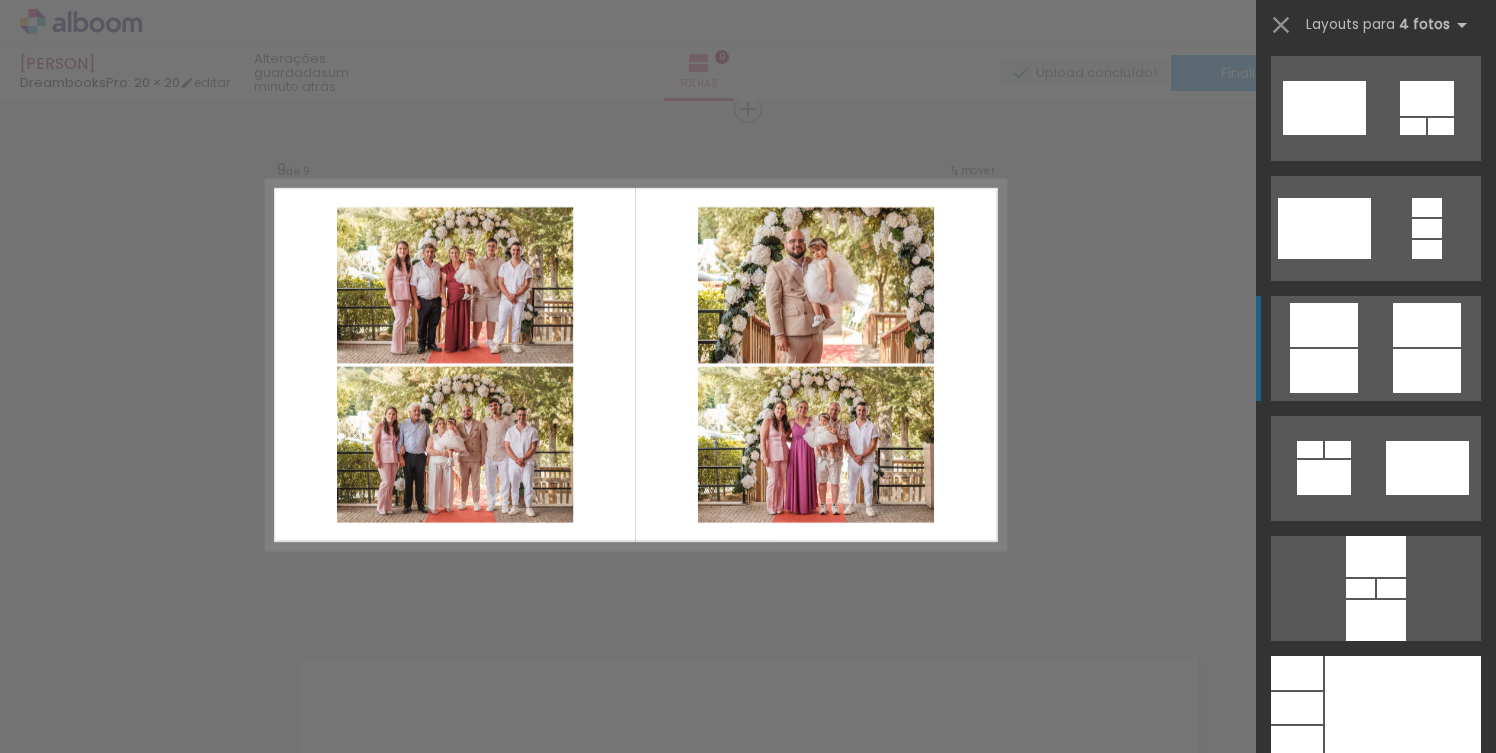 click at bounding box center (1427, 98) 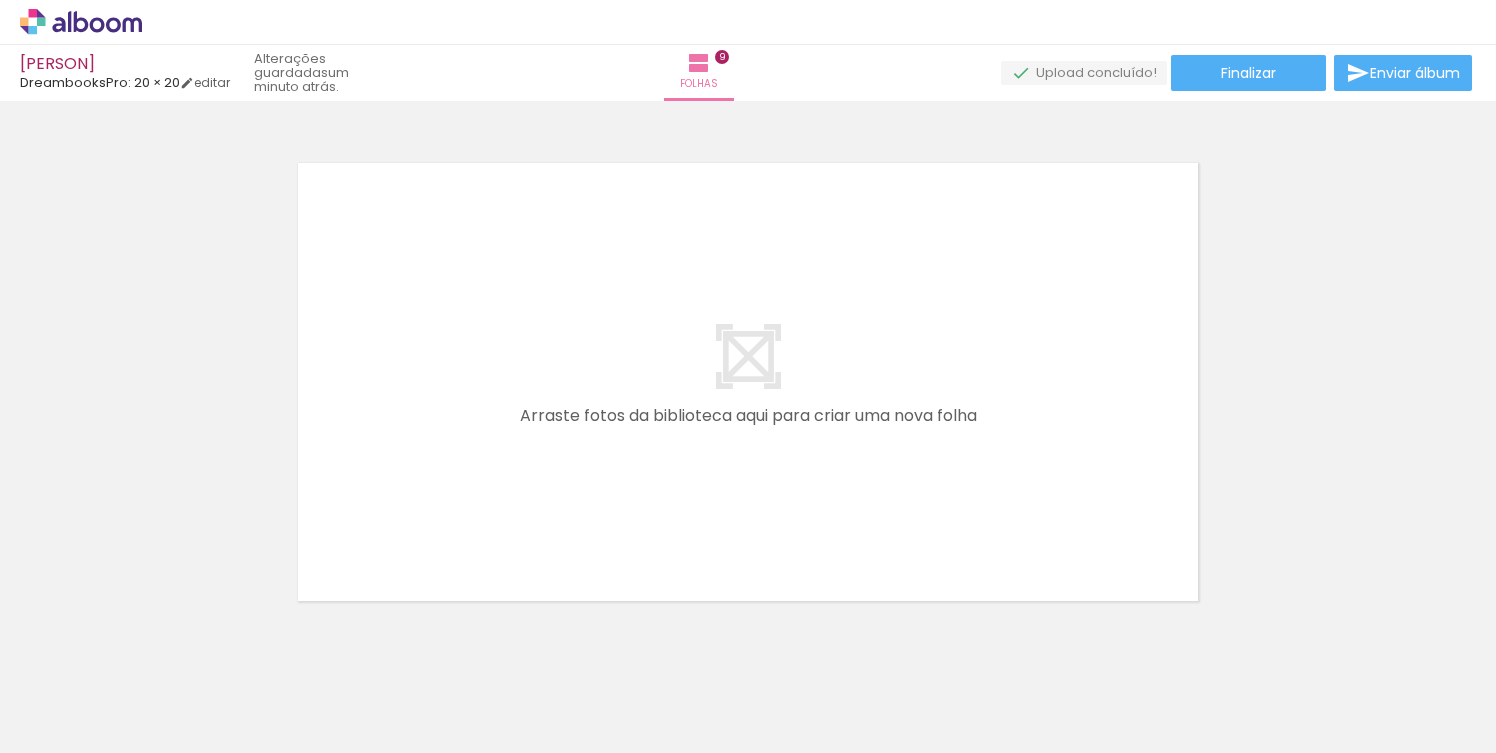 scroll, scrollTop: 4618, scrollLeft: 0, axis: vertical 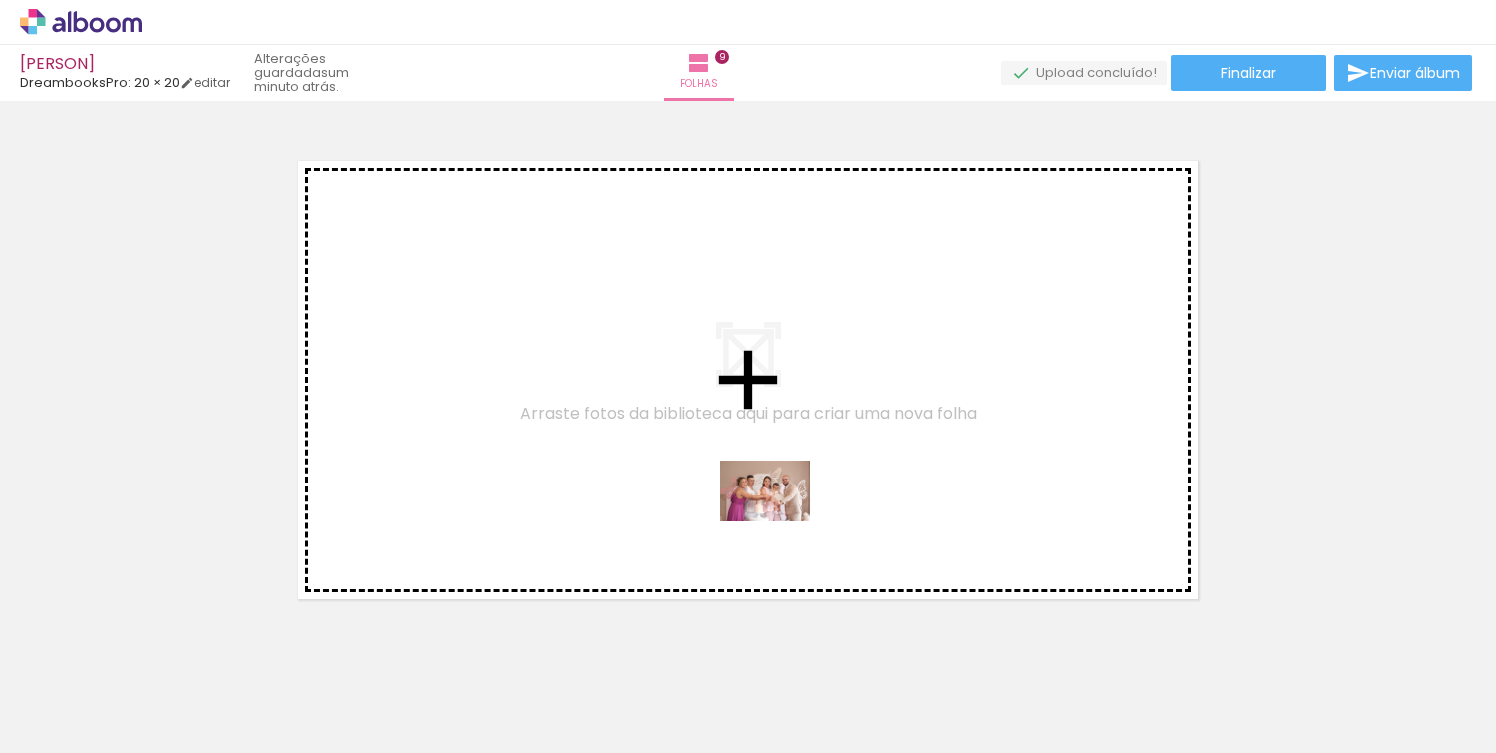 drag, startPoint x: 778, startPoint y: 695, endPoint x: 780, endPoint y: 521, distance: 174.01149 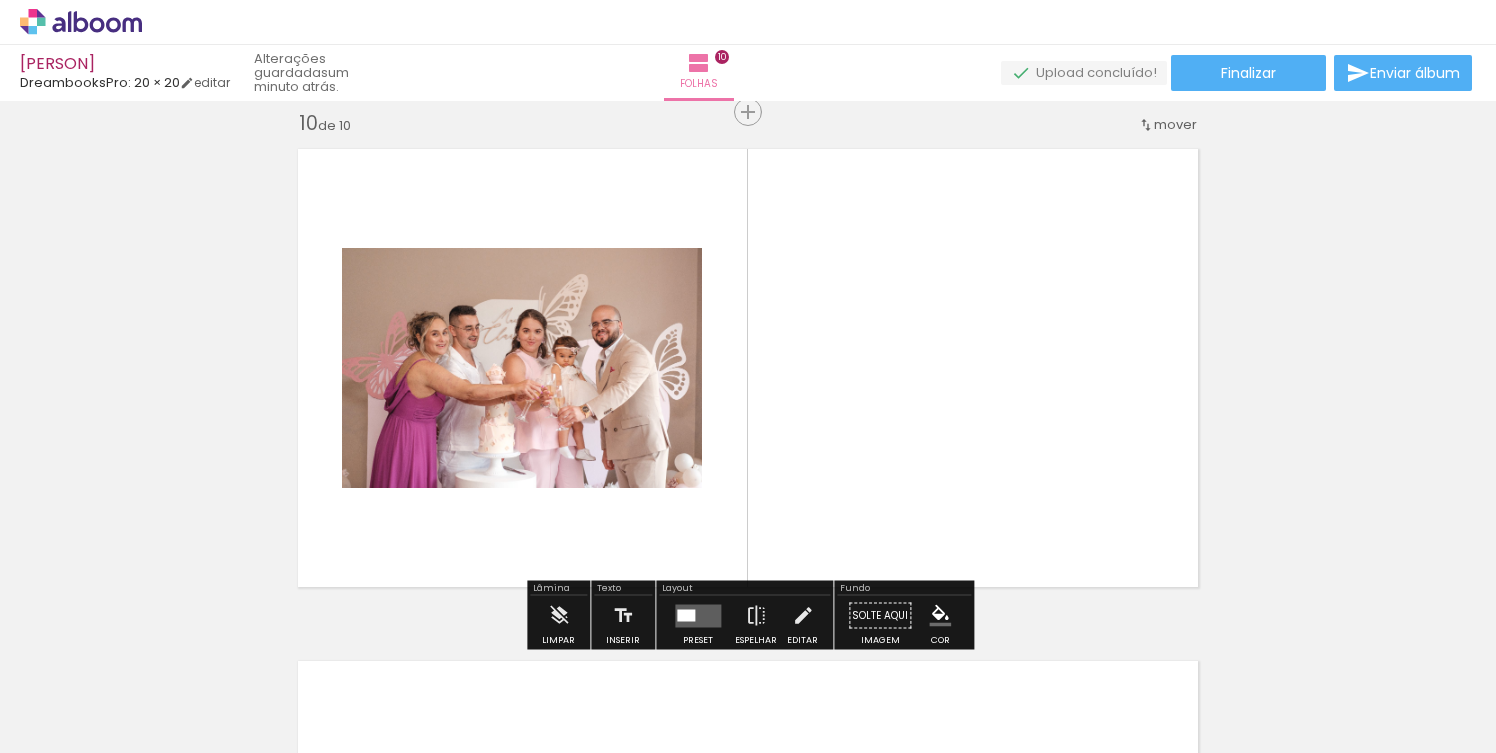 scroll, scrollTop: 4633, scrollLeft: 0, axis: vertical 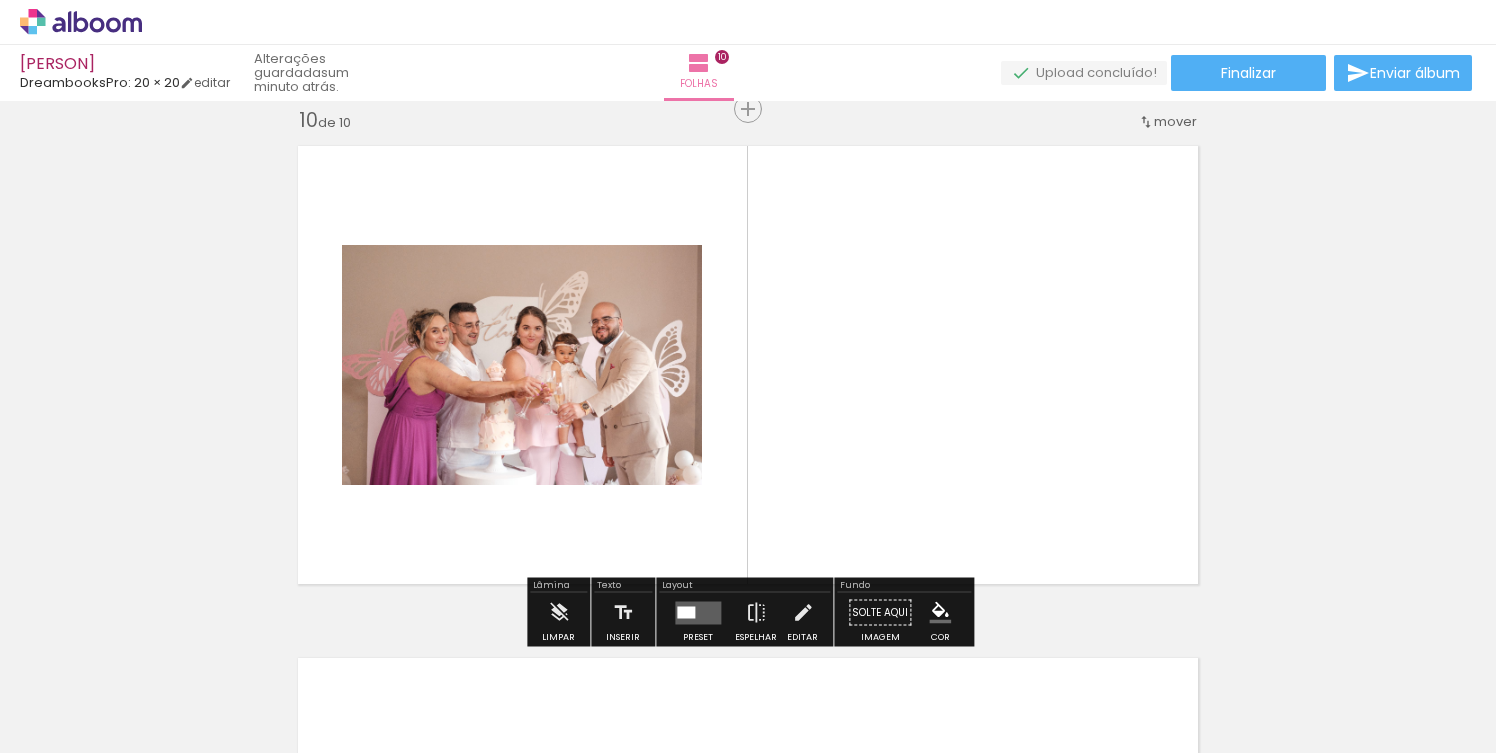 drag, startPoint x: 886, startPoint y: 693, endPoint x: 872, endPoint y: 467, distance: 226.43321 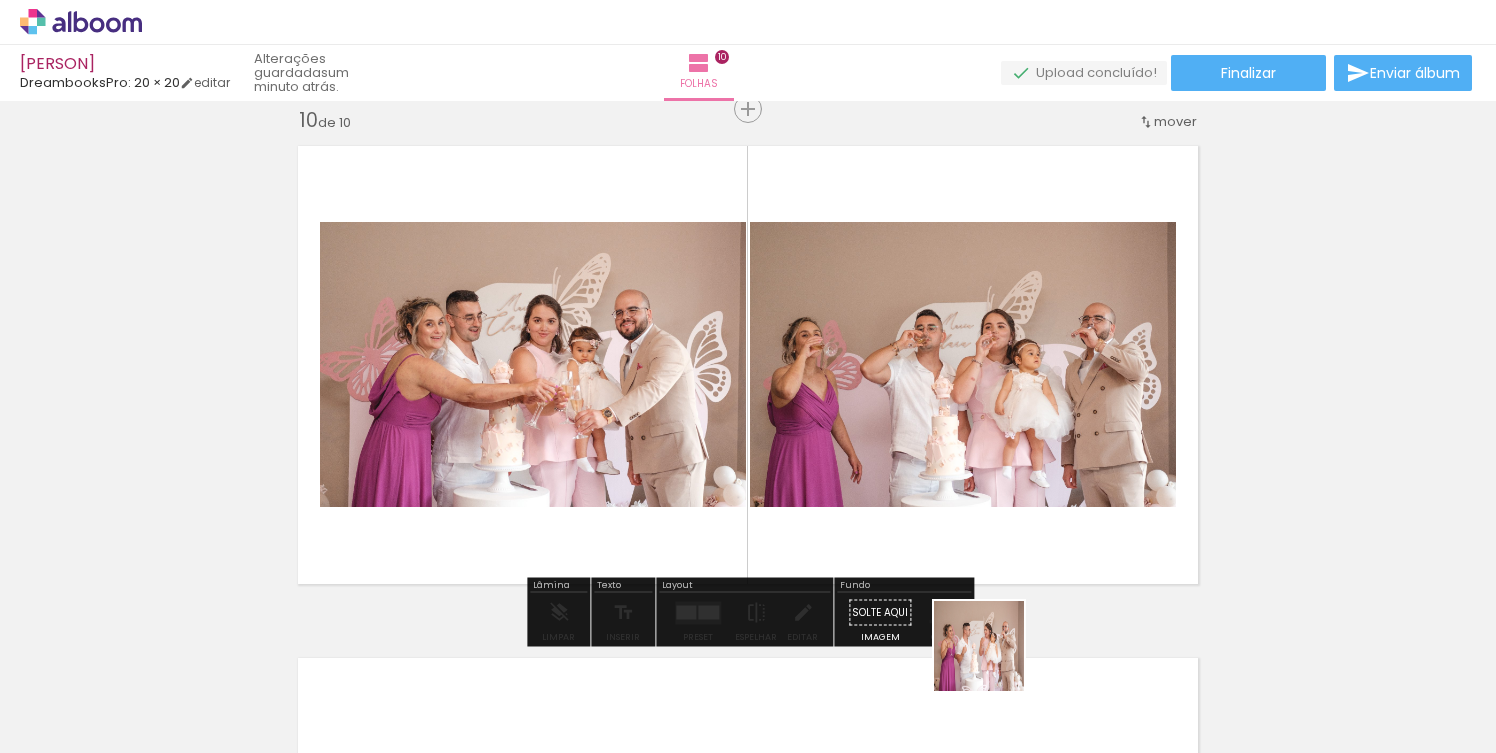 drag, startPoint x: 994, startPoint y: 681, endPoint x: 987, endPoint y: 481, distance: 200.12247 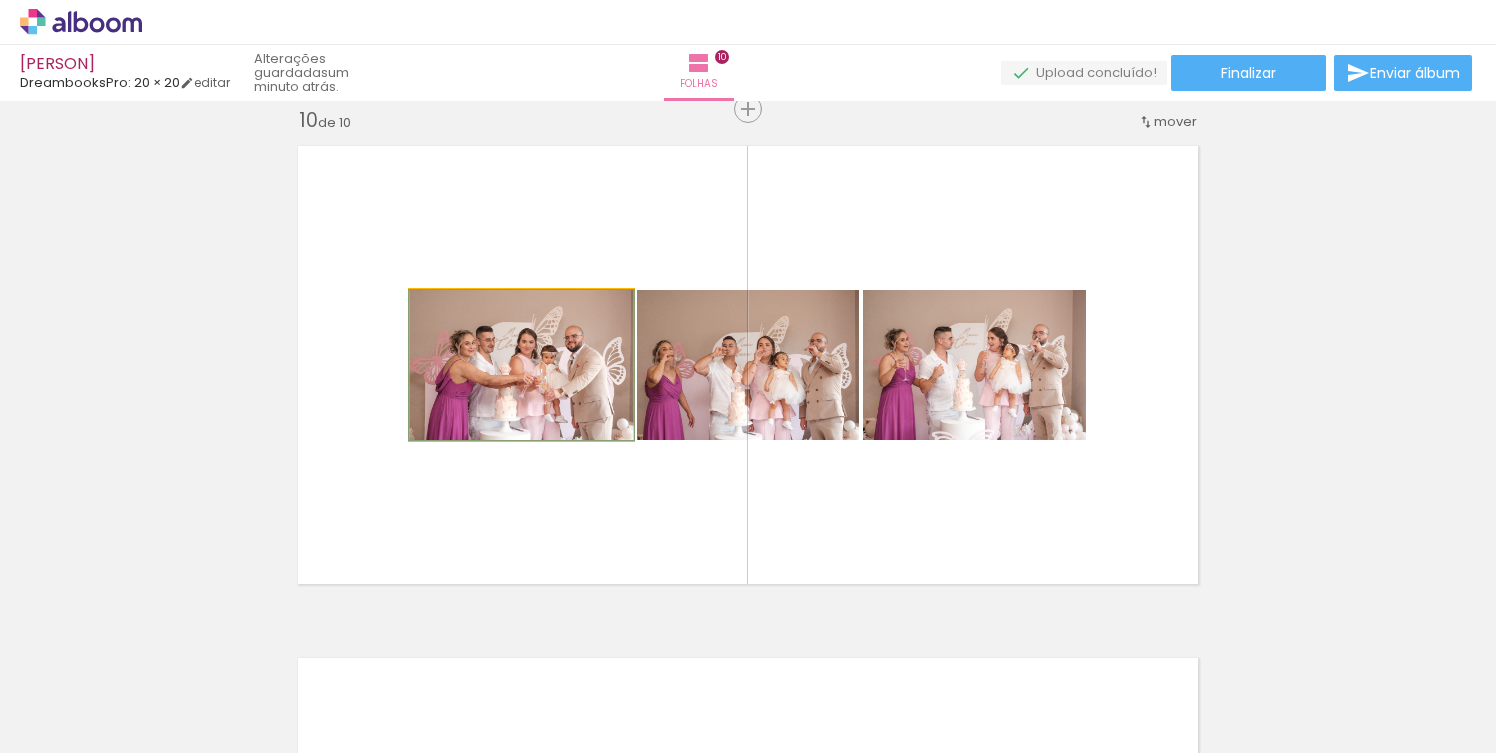 click 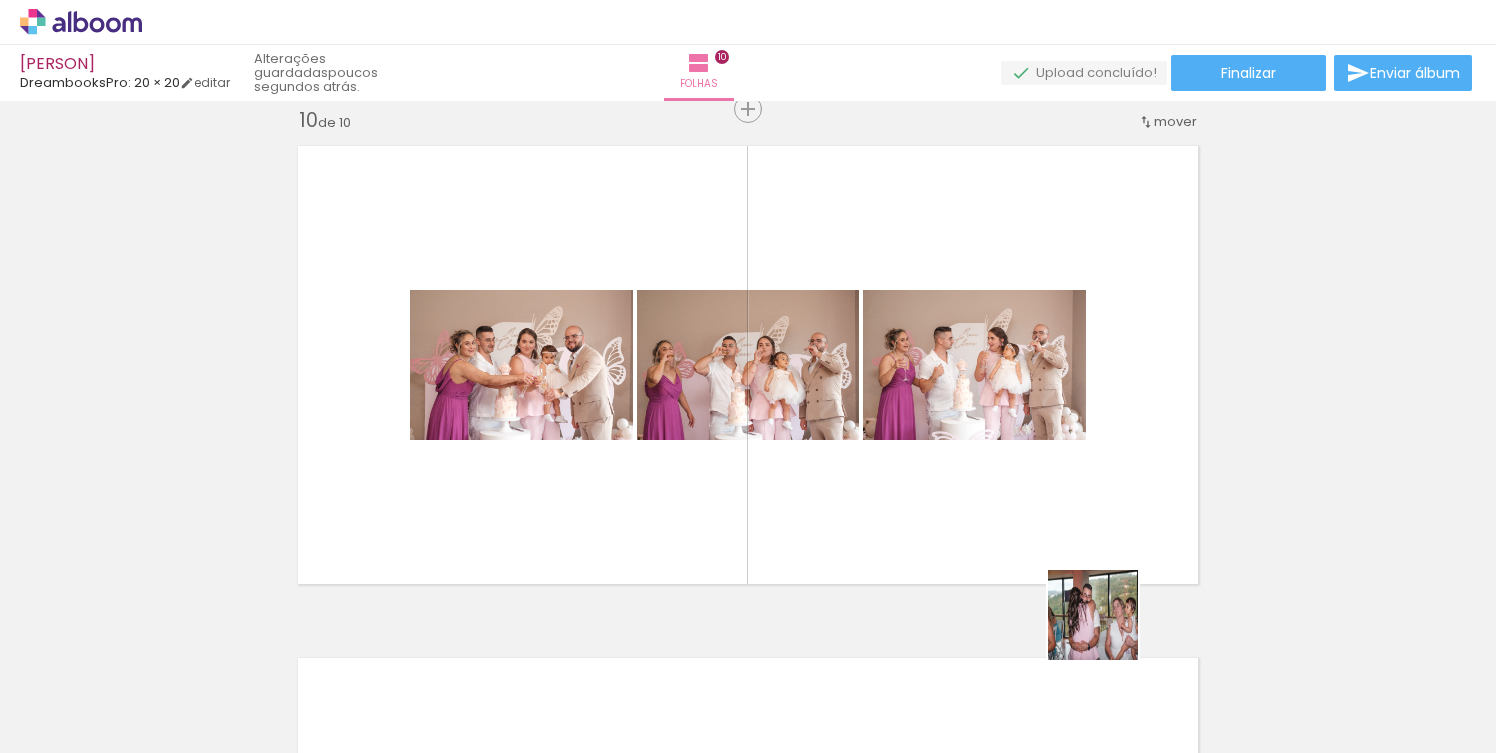 drag, startPoint x: 1110, startPoint y: 683, endPoint x: 1089, endPoint y: 520, distance: 164.3472 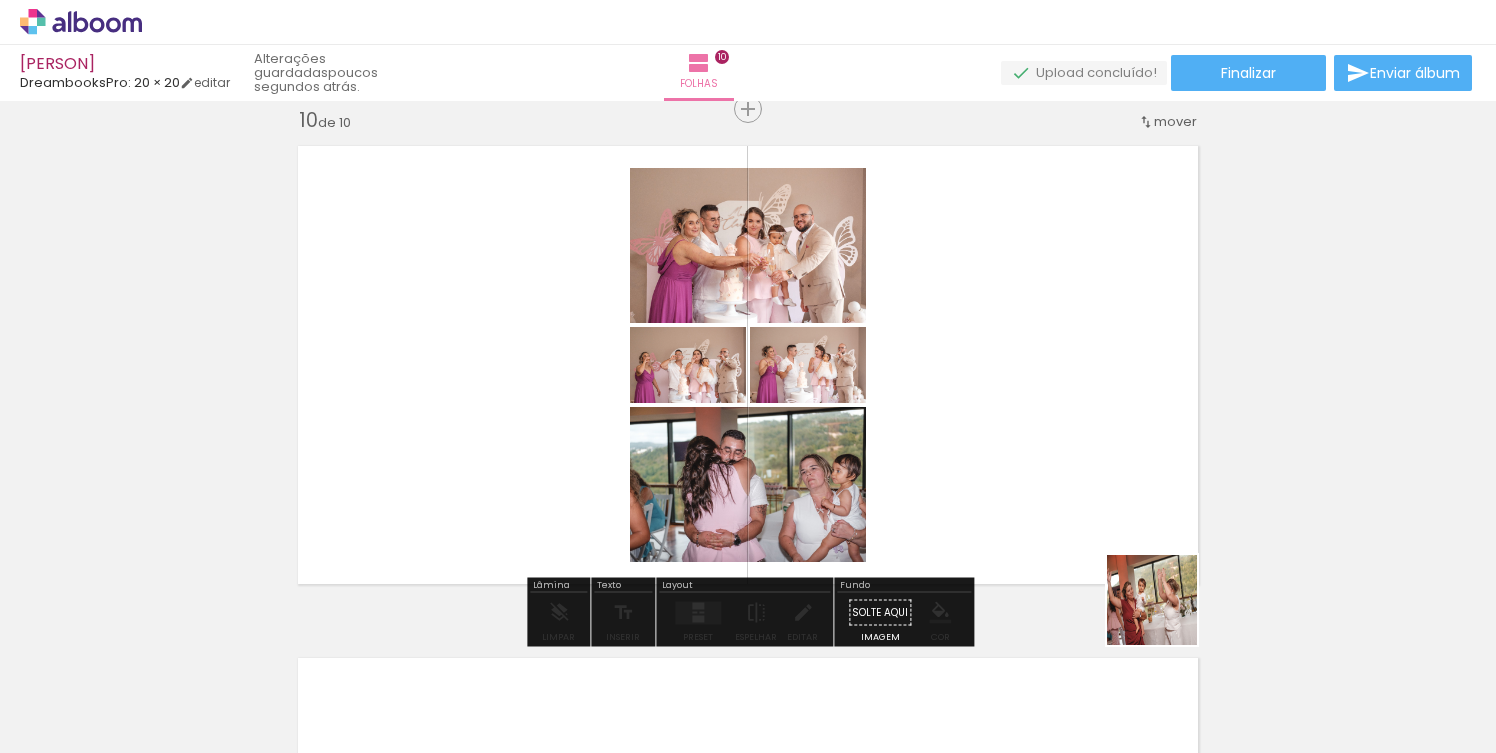 drag, startPoint x: 1203, startPoint y: 687, endPoint x: 1119, endPoint y: 498, distance: 206.82602 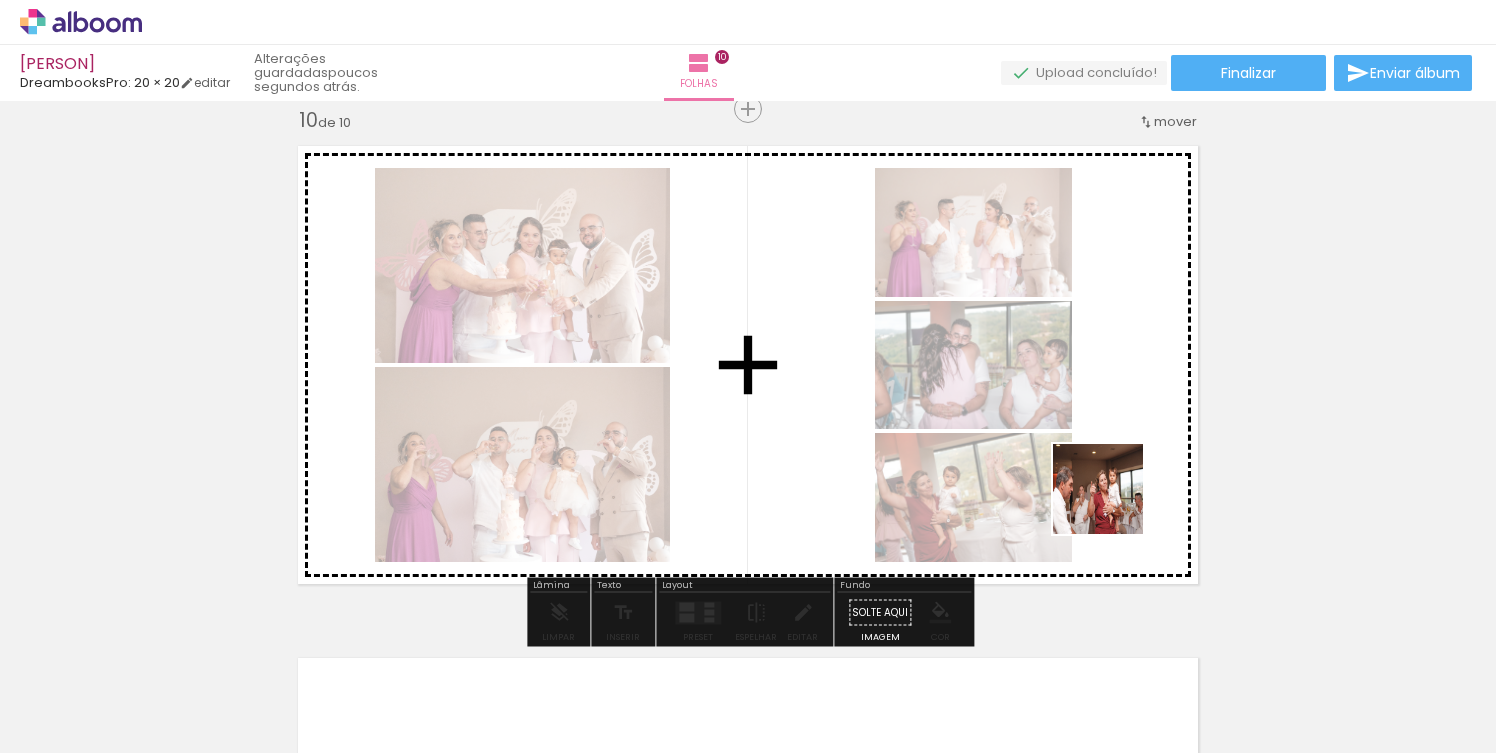 drag, startPoint x: 1318, startPoint y: 689, endPoint x: 1113, endPoint y: 504, distance: 276.13403 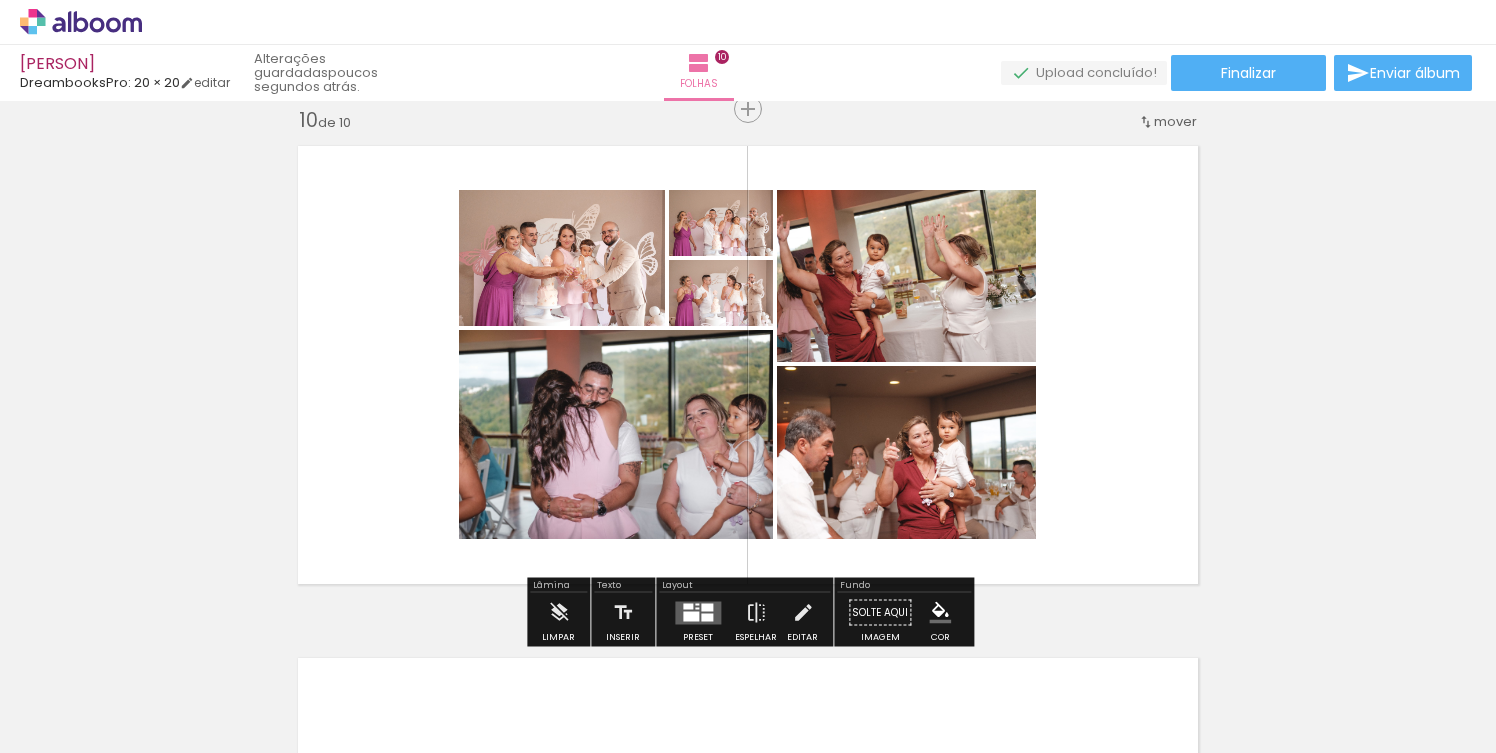 click at bounding box center [688, 606] 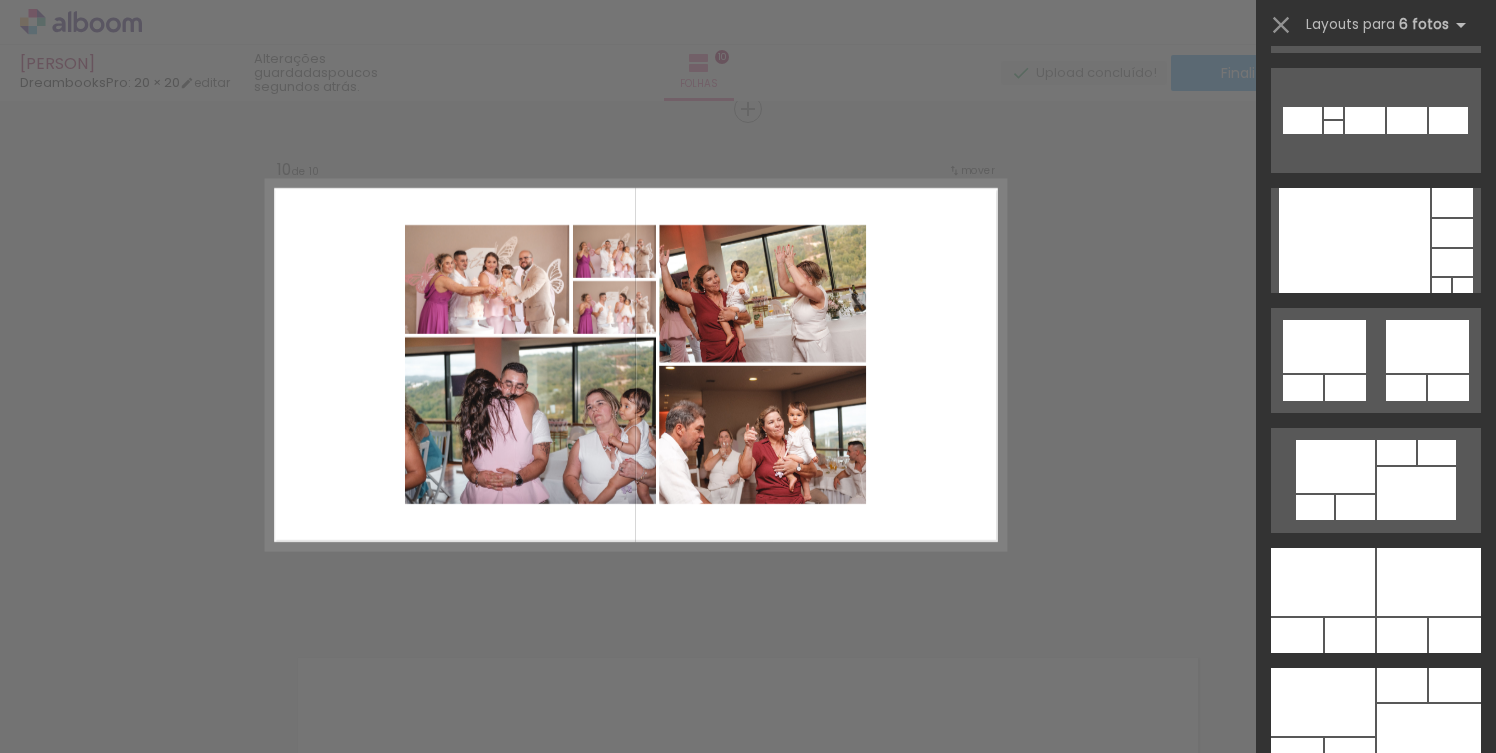 scroll, scrollTop: 962, scrollLeft: 0, axis: vertical 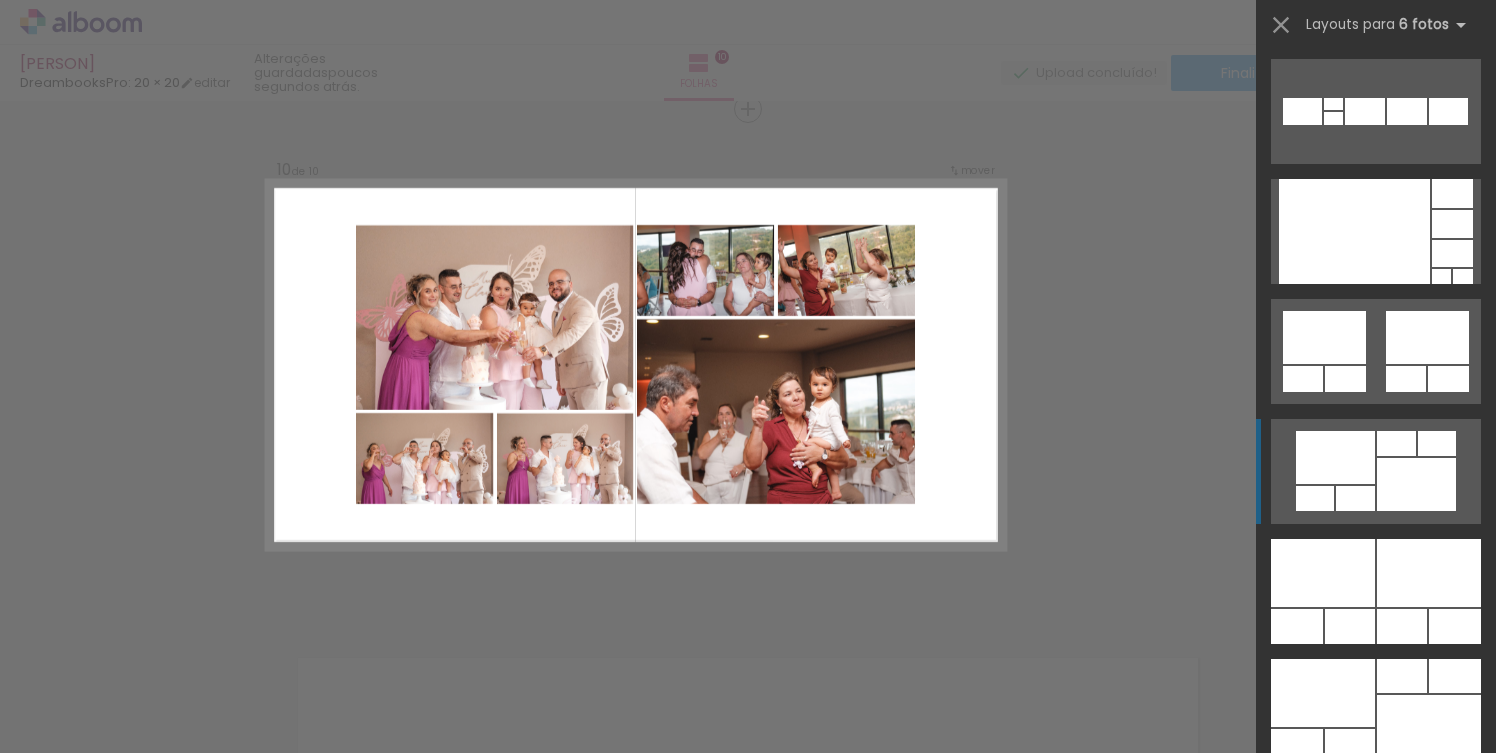 click at bounding box center (1323, 693) 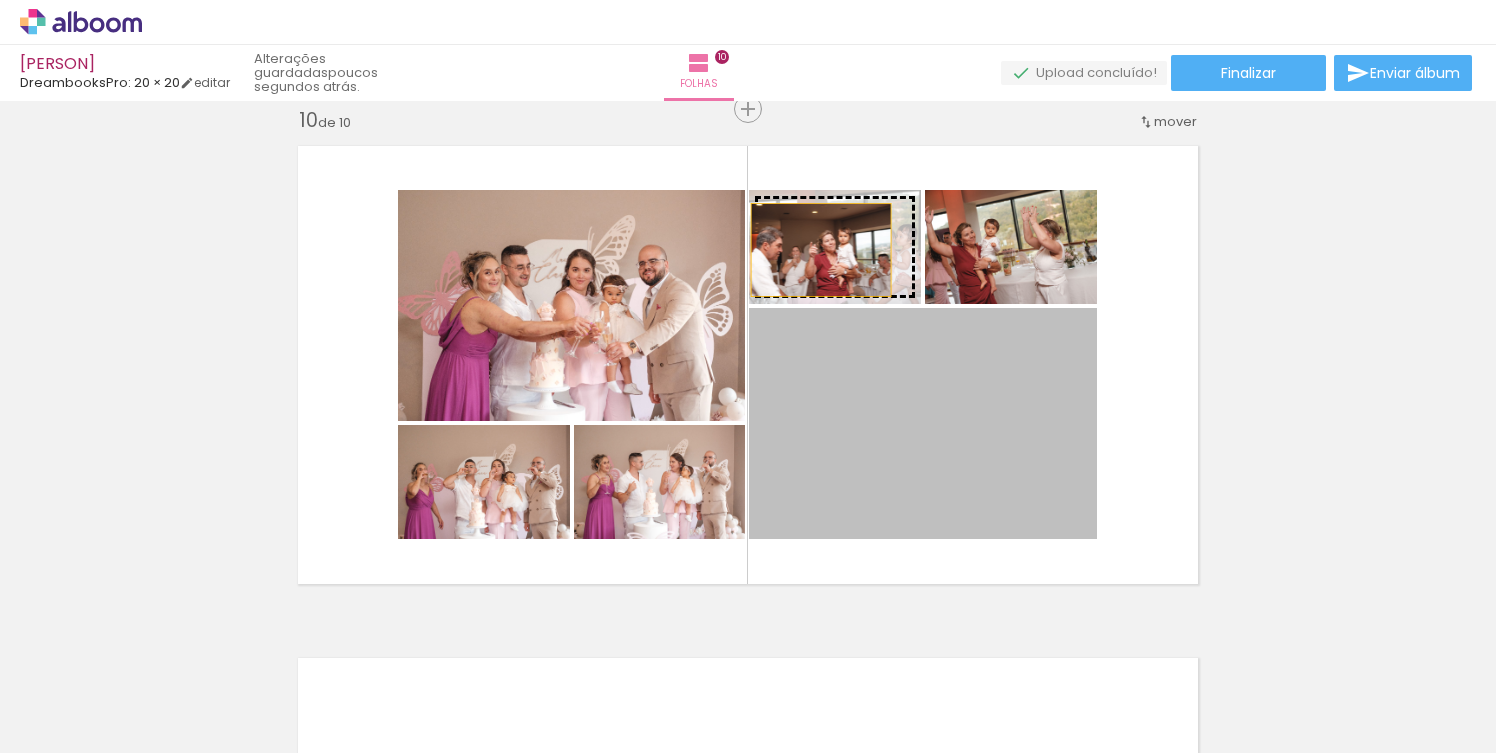 drag, startPoint x: 971, startPoint y: 418, endPoint x: 821, endPoint y: 250, distance: 225.2199 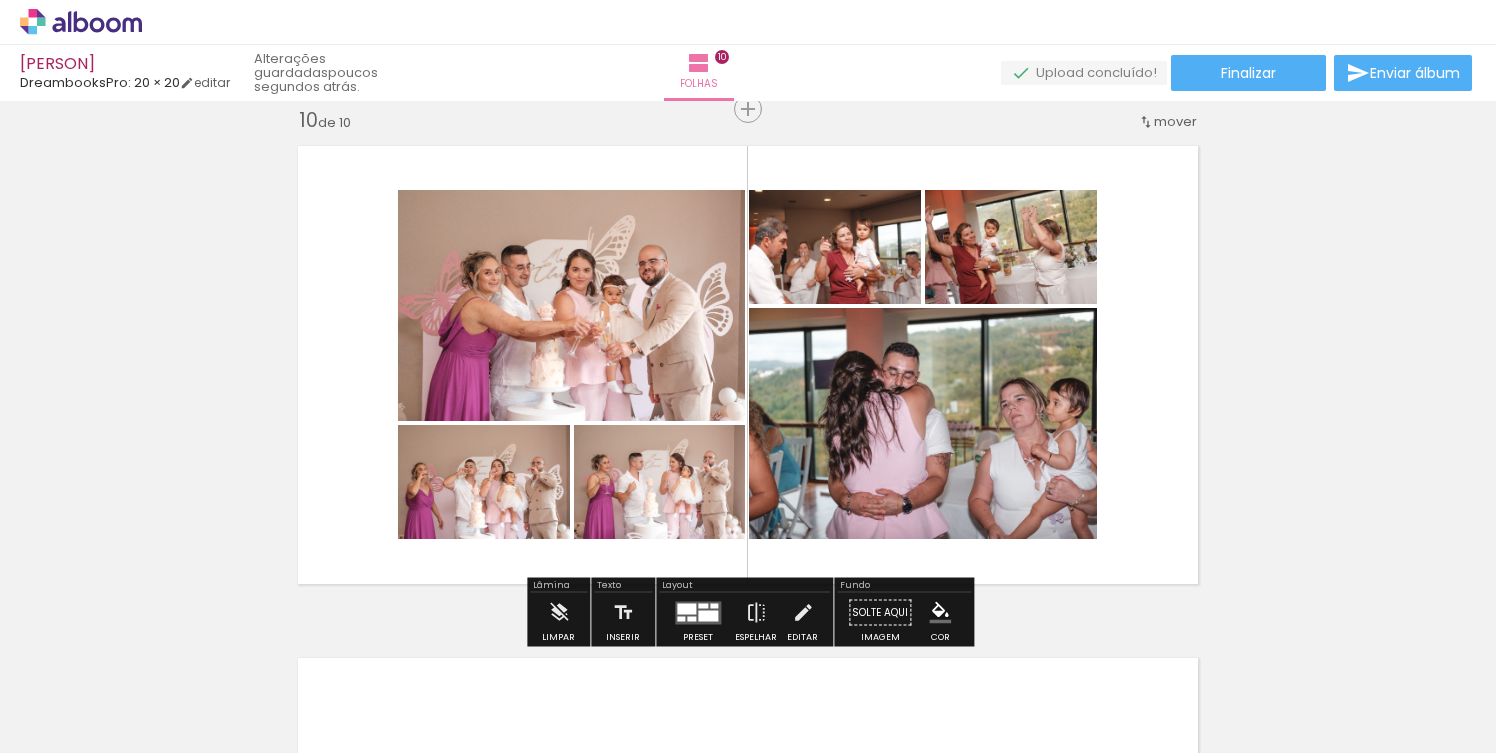 click on "Inserir folha 1  de 10  Inserir folha 2  de 10  Inserir folha 3  de 10  Inserir folha 4  de 10  Inserir folha 5  de 10  Inserir folha 6  de 10  Inserir folha 7  de 10  Inserir folha 8  de 10  Inserir folha 9  de 10  Inserir folha 10  de 10" at bounding box center [748, -1709] 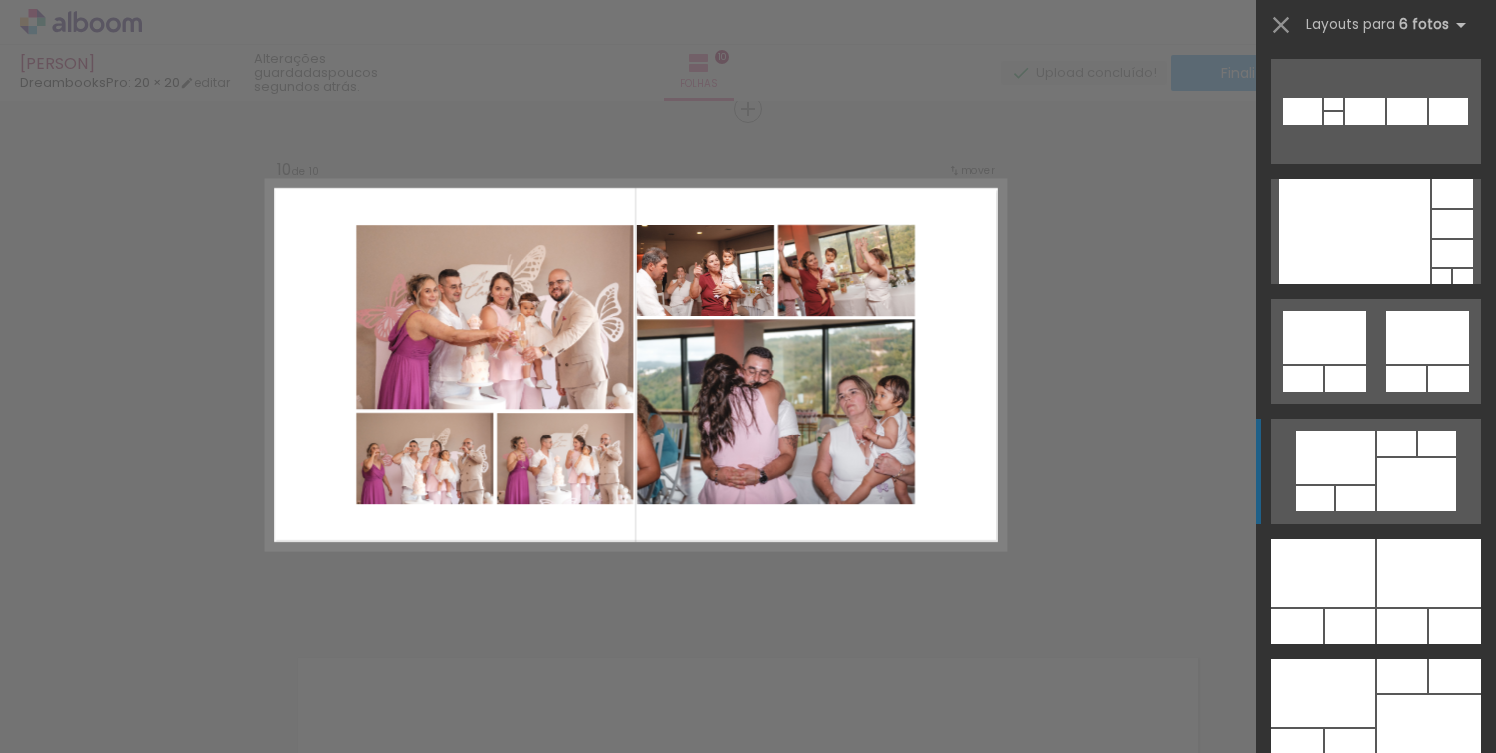 scroll, scrollTop: 1320, scrollLeft: 0, axis: vertical 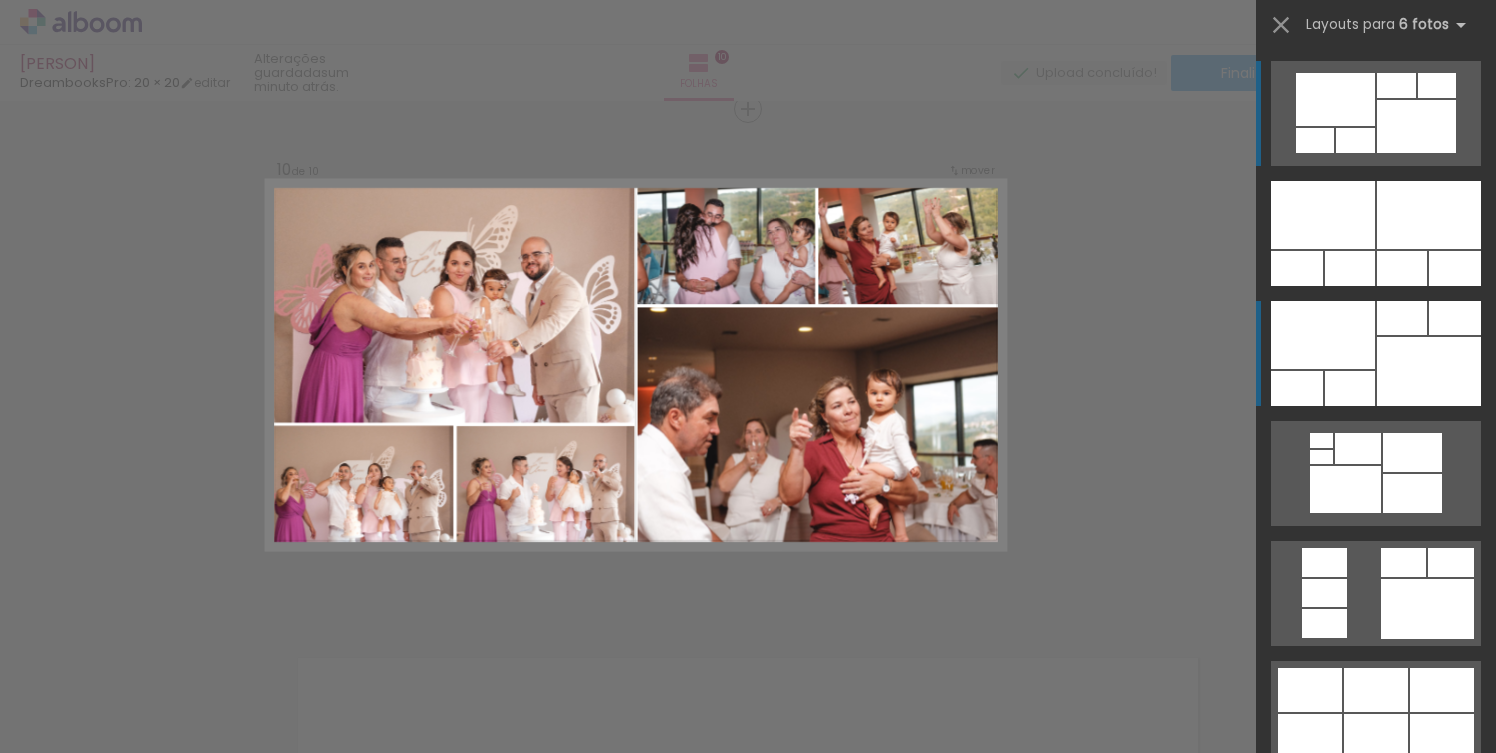 click at bounding box center [1471, 1359] 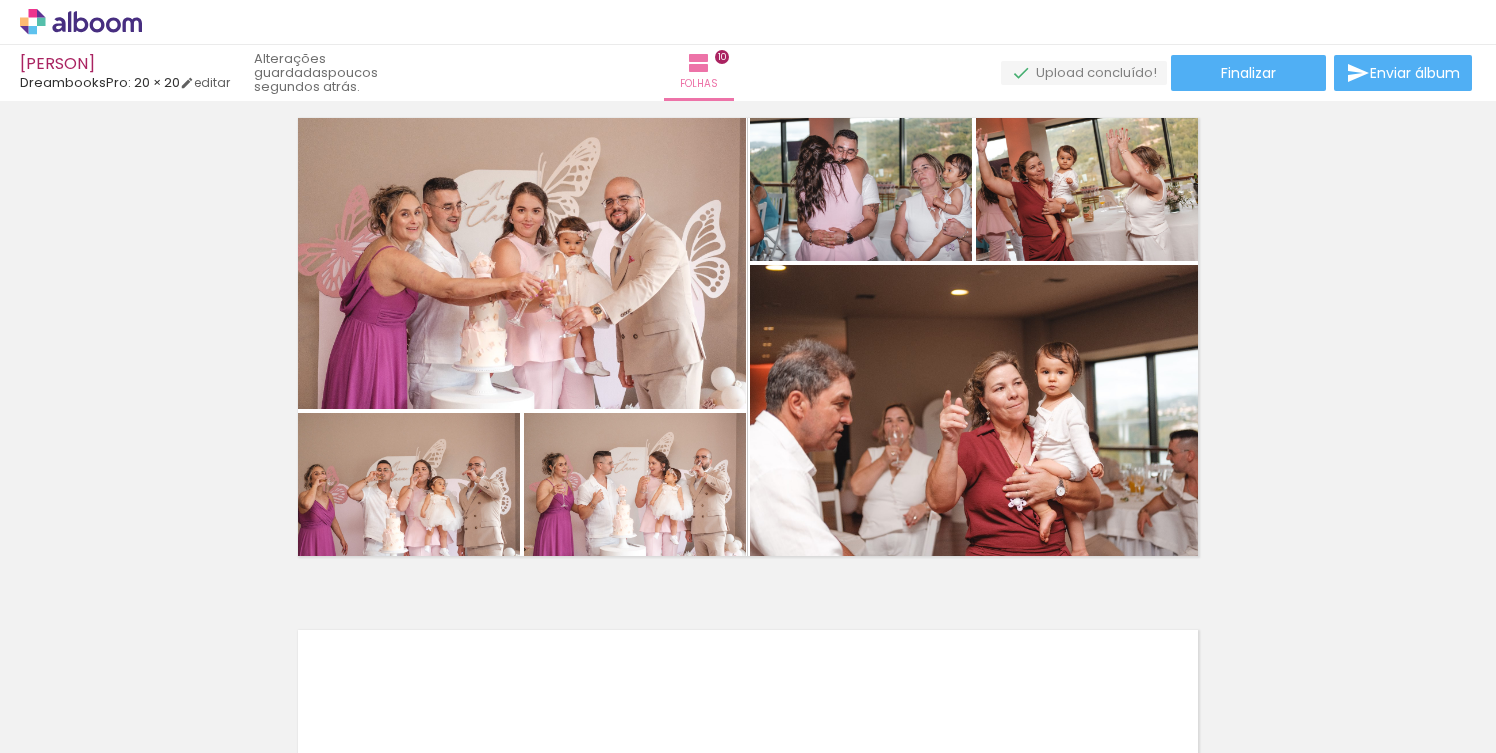 scroll, scrollTop: 4662, scrollLeft: 0, axis: vertical 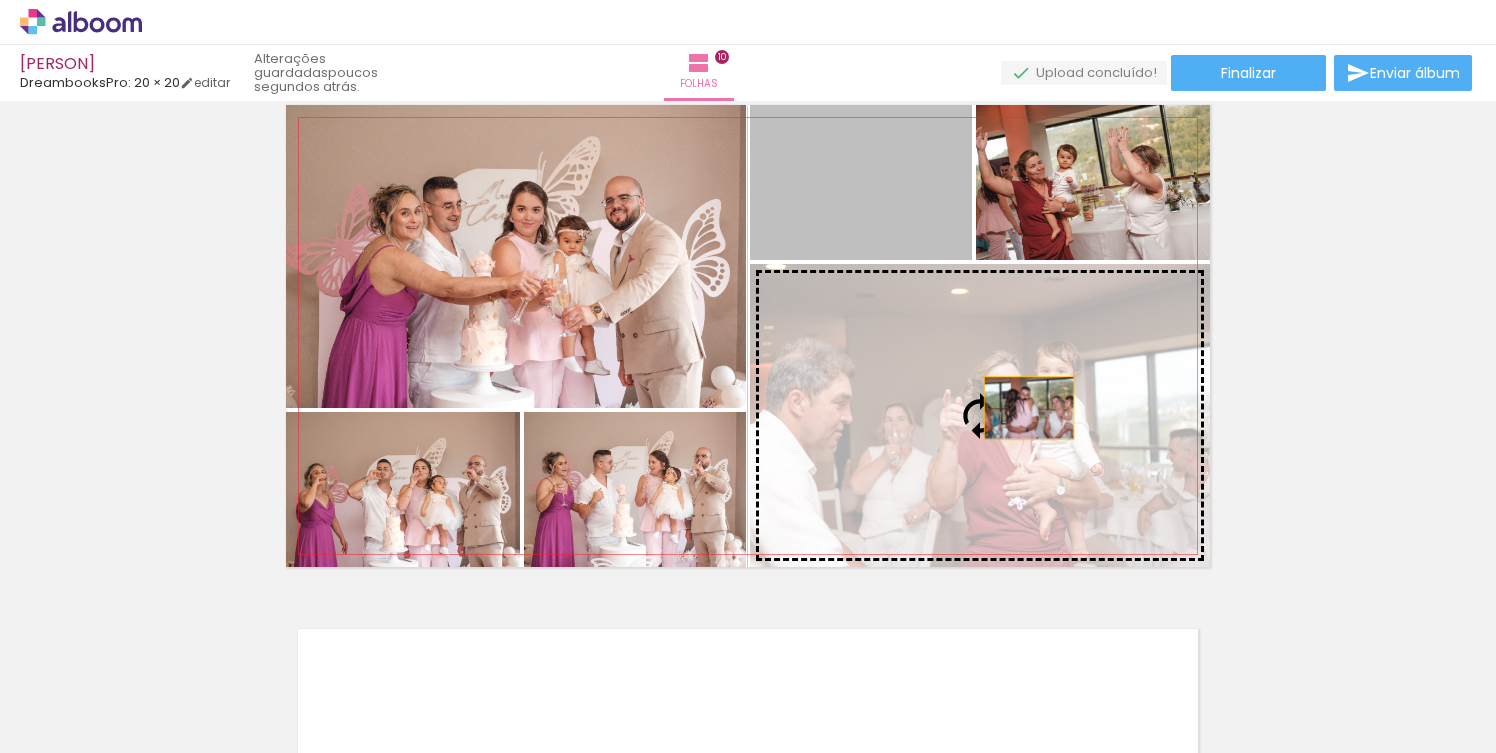 drag, startPoint x: 932, startPoint y: 199, endPoint x: 1029, endPoint y: 408, distance: 230.41267 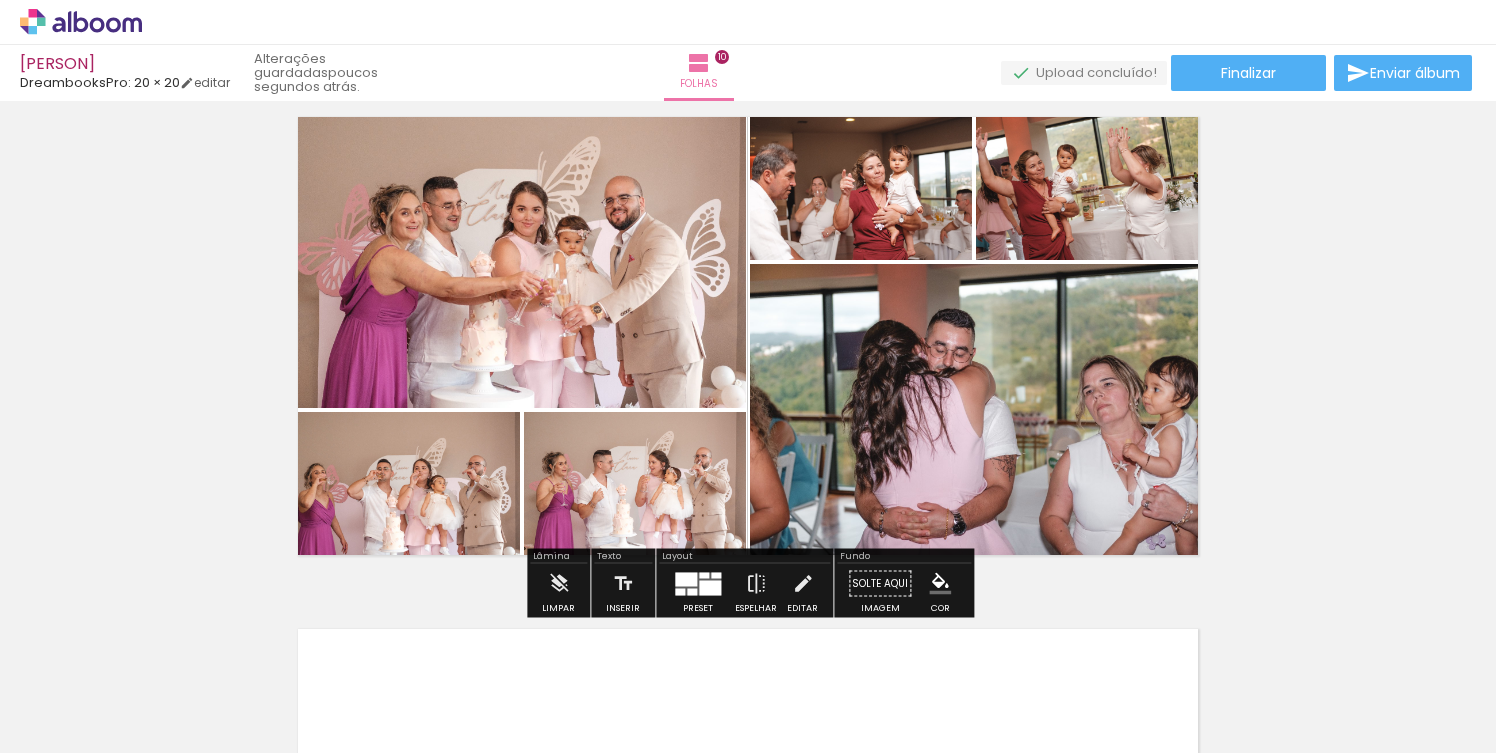 click on "Inserir folha 1  de 10  Inserir folha 2  de 10  Inserir folha 3  de 10  Inserir folha 4  de 10  Inserir folha 5  de 10  Inserir folha 6  de 10  Inserir folha 7  de 10  Inserir folha 8  de 10  Inserir folha 9  de 10  Inserir folha 10  de 10" at bounding box center (748, -1738) 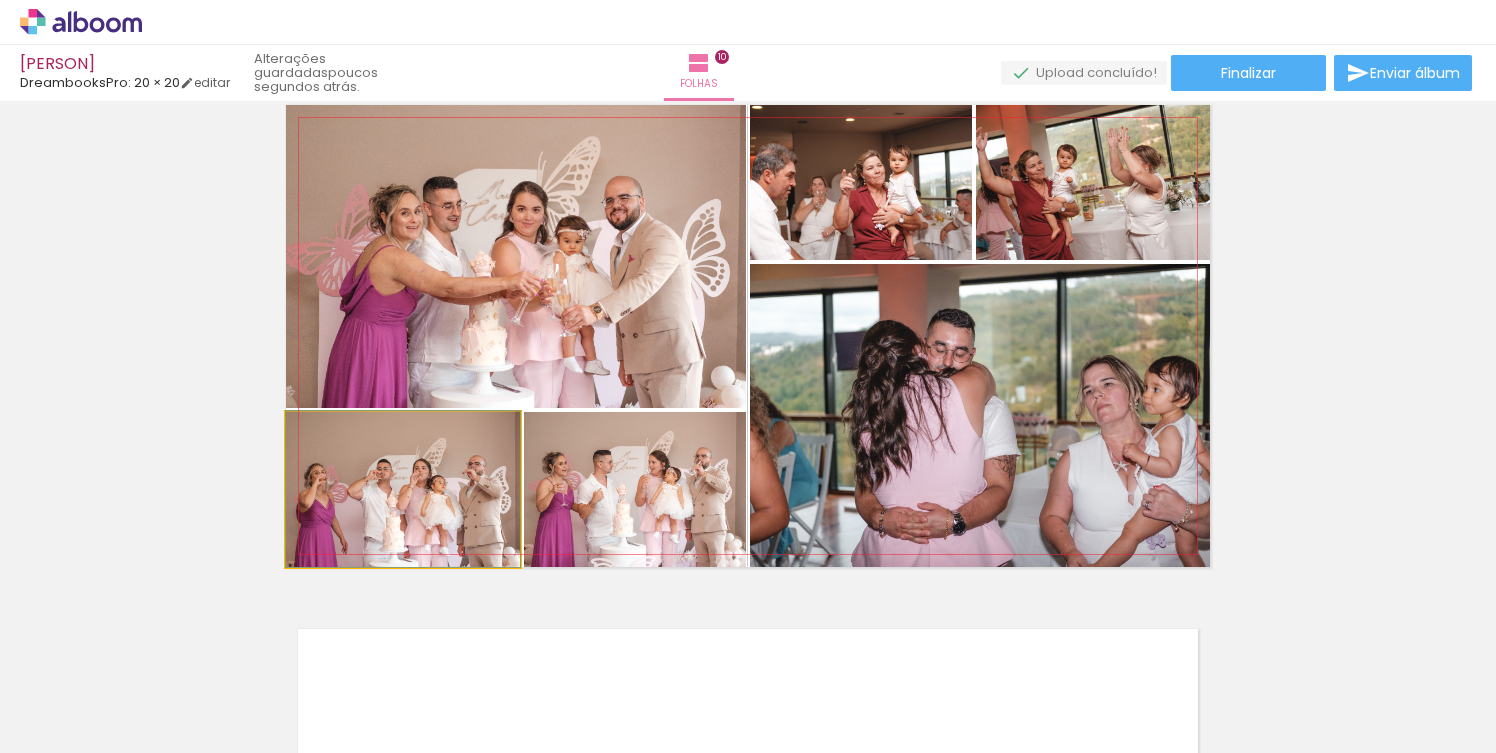 drag, startPoint x: 472, startPoint y: 482, endPoint x: 472, endPoint y: 459, distance: 23 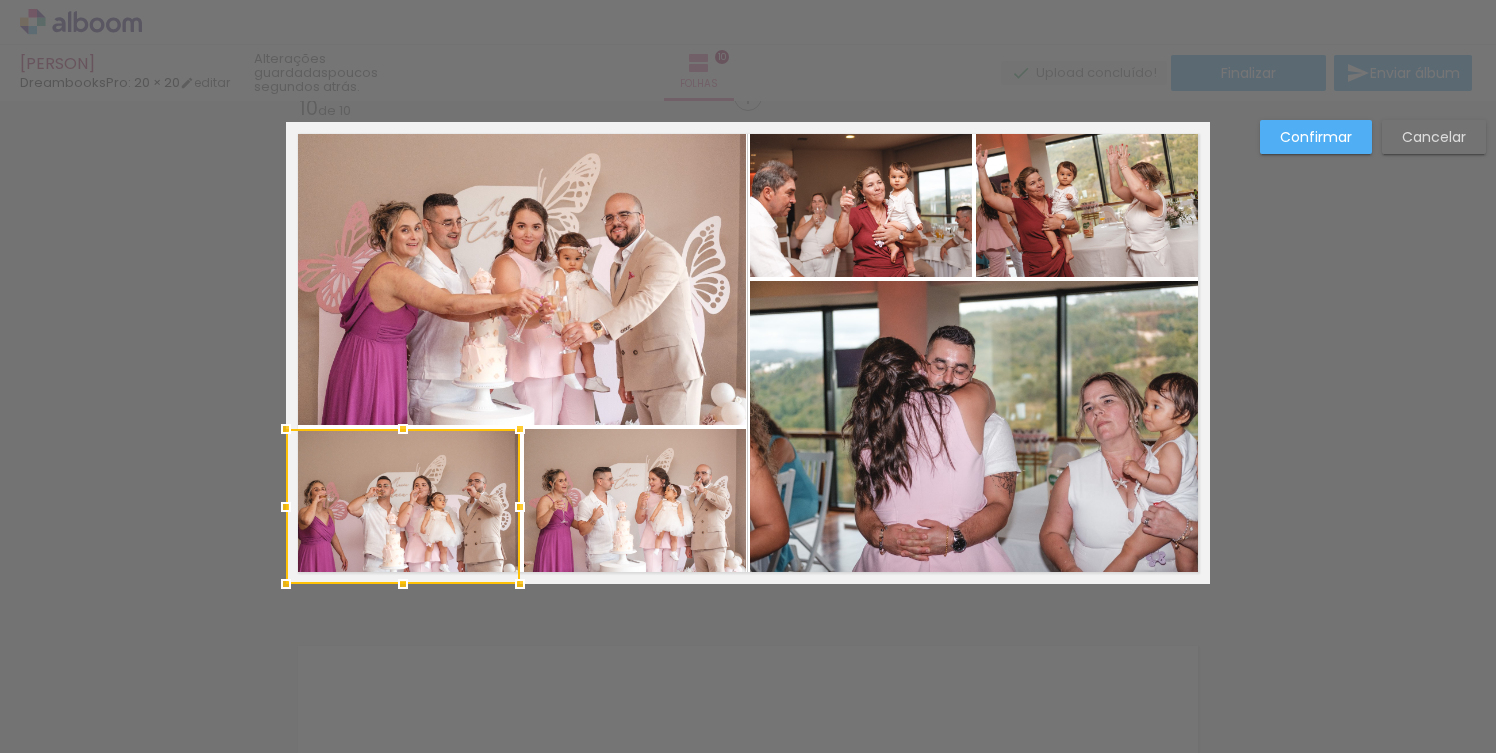scroll, scrollTop: 4633, scrollLeft: 0, axis: vertical 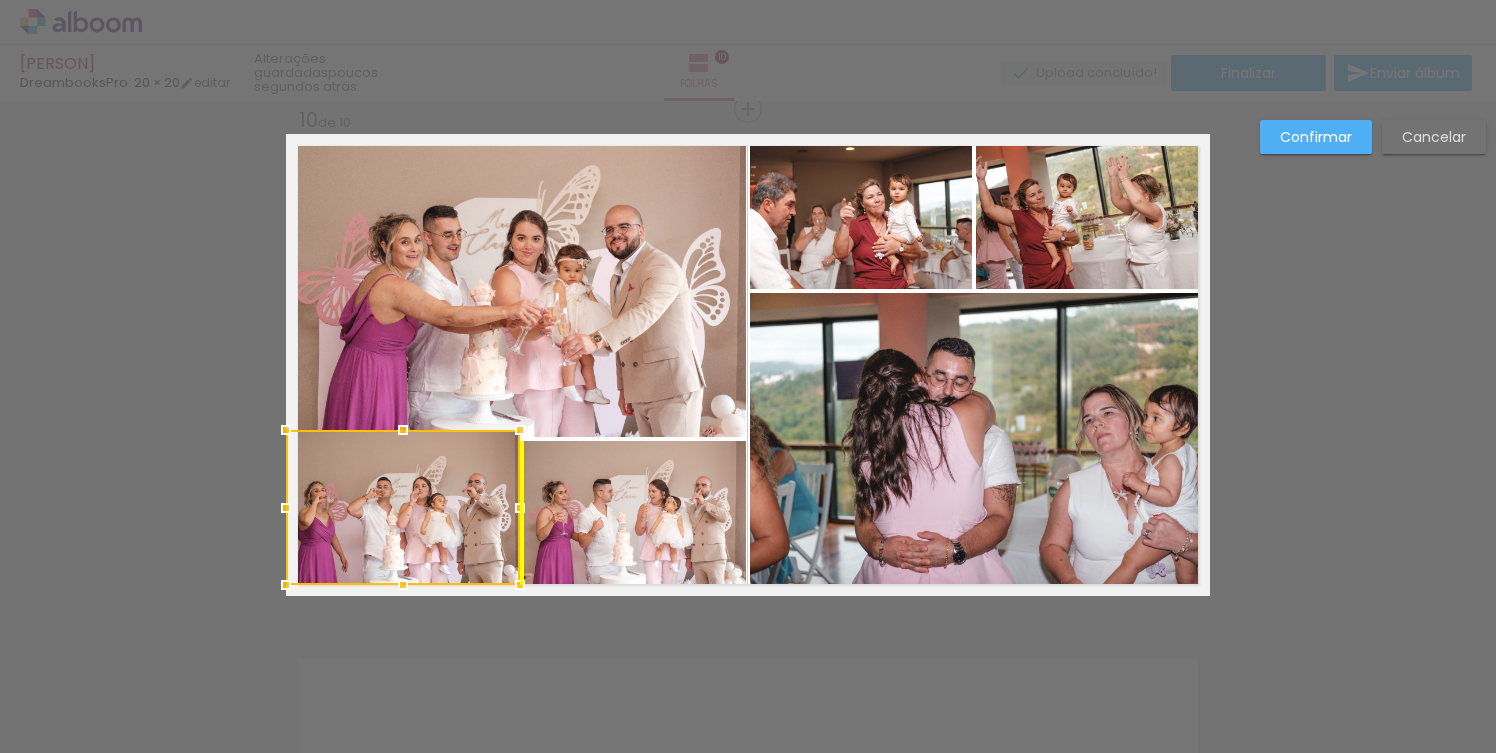 drag, startPoint x: 472, startPoint y: 520, endPoint x: 472, endPoint y: 509, distance: 11 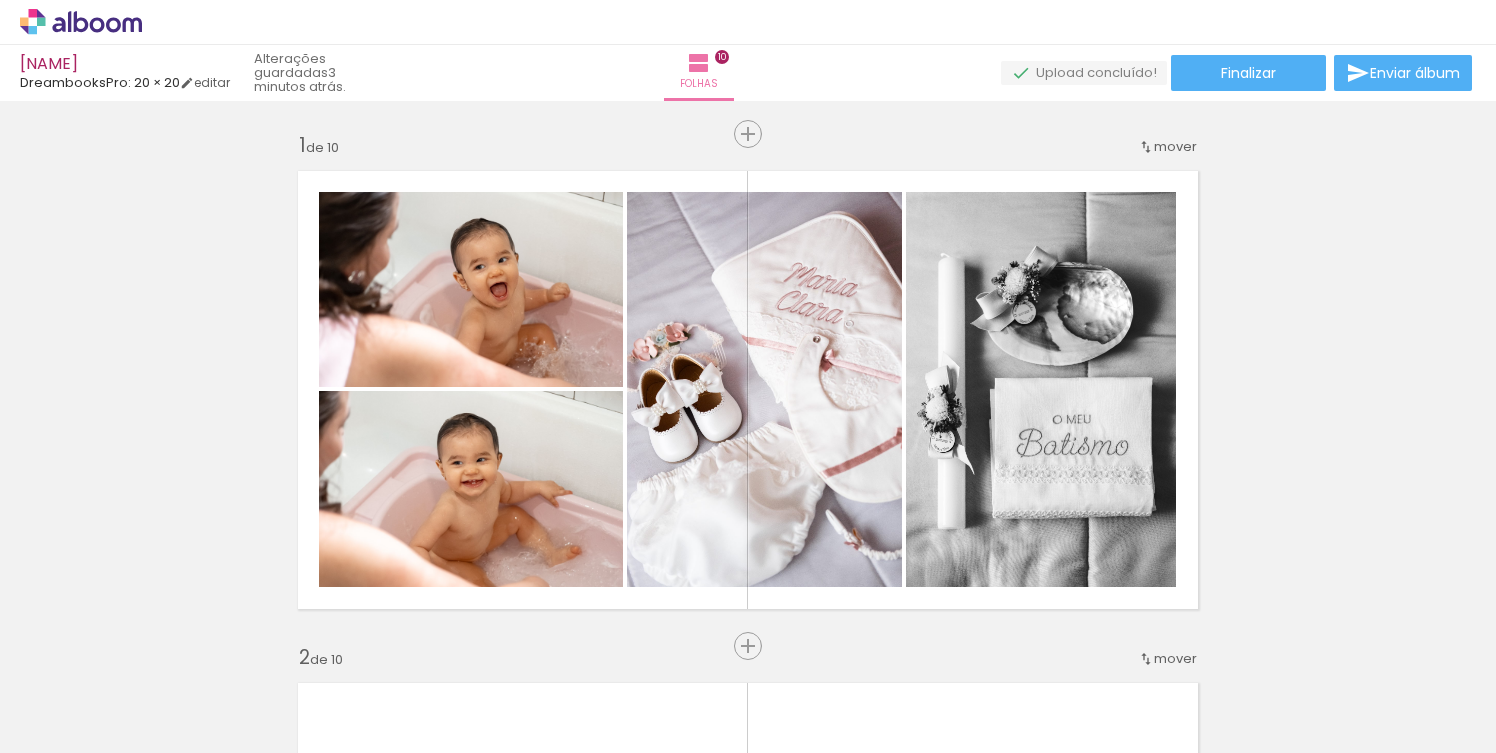 scroll, scrollTop: 0, scrollLeft: 0, axis: both 